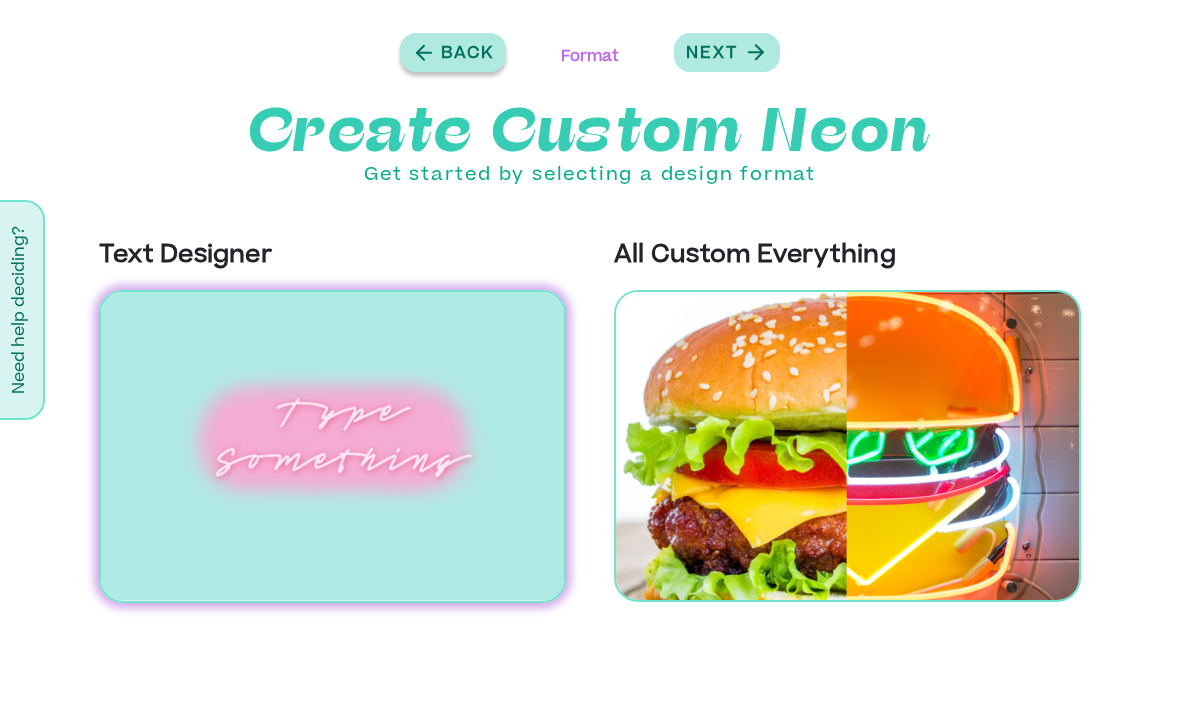 scroll, scrollTop: 0, scrollLeft: 0, axis: both 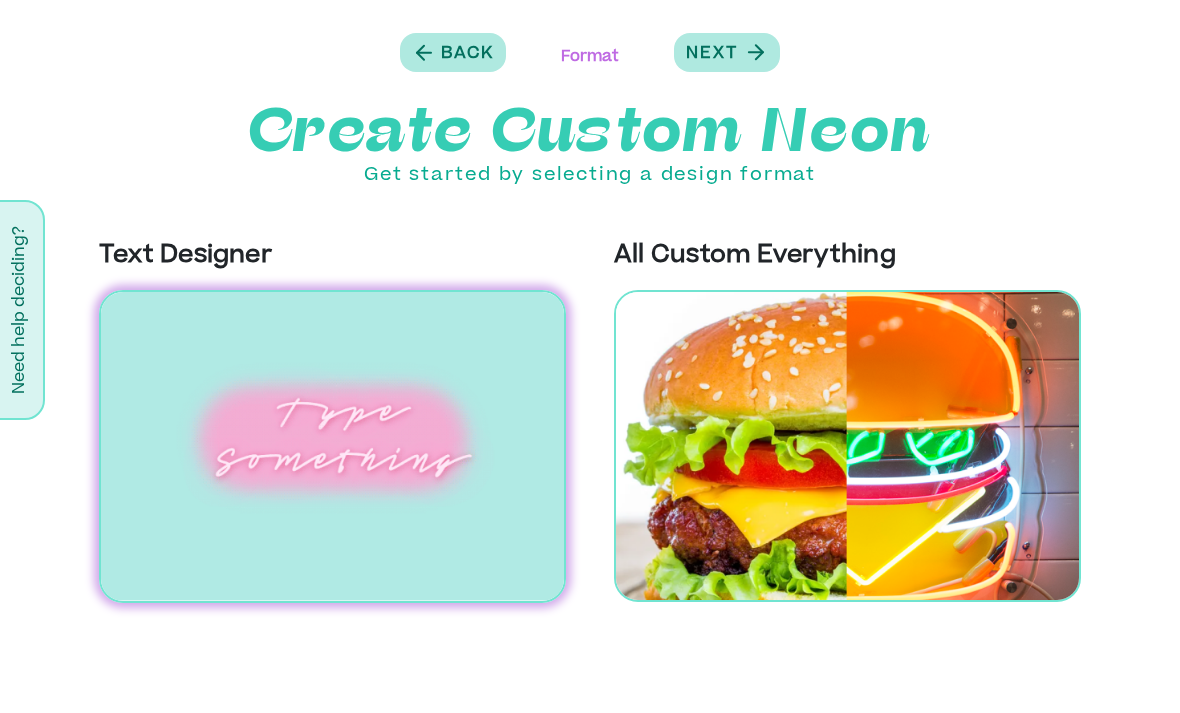 click at bounding box center [332, 446] 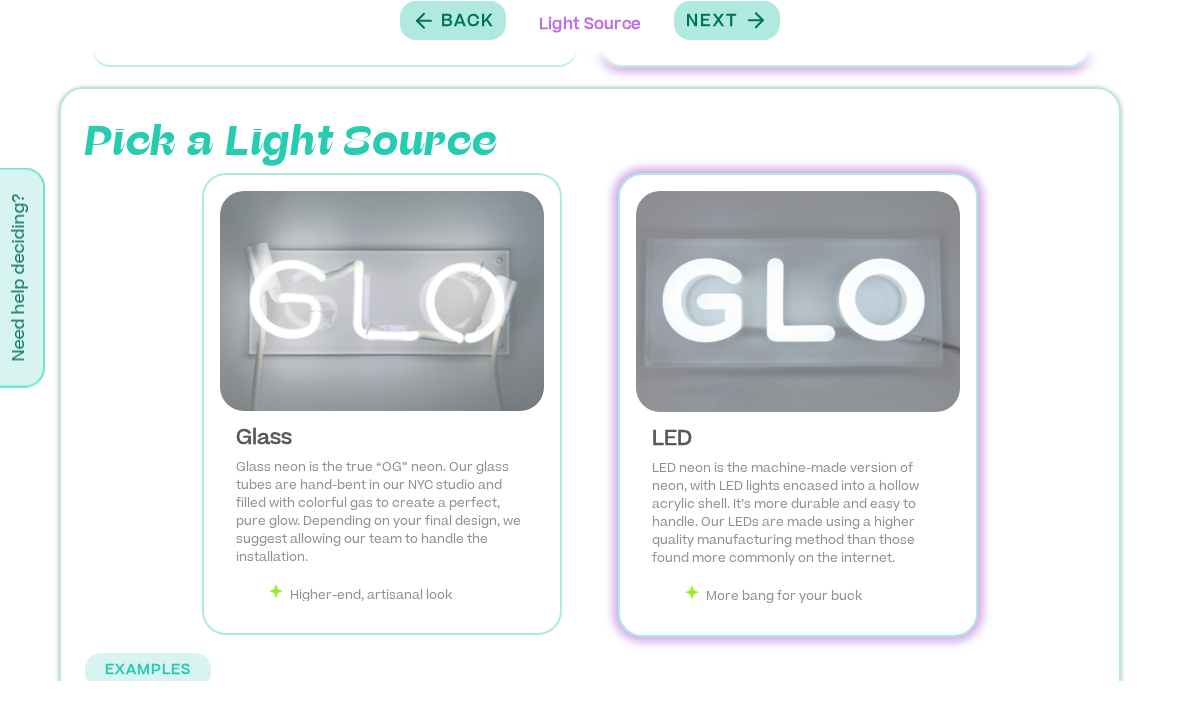scroll, scrollTop: 70, scrollLeft: 0, axis: vertical 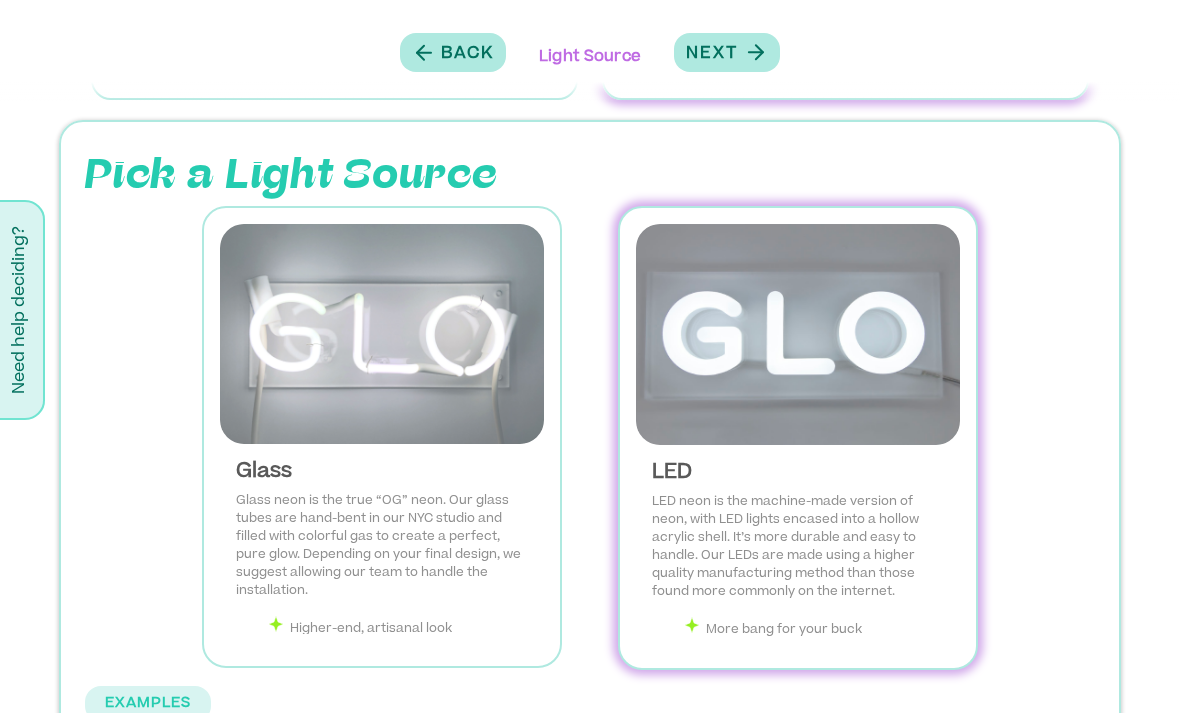 click at bounding box center (798, 334) 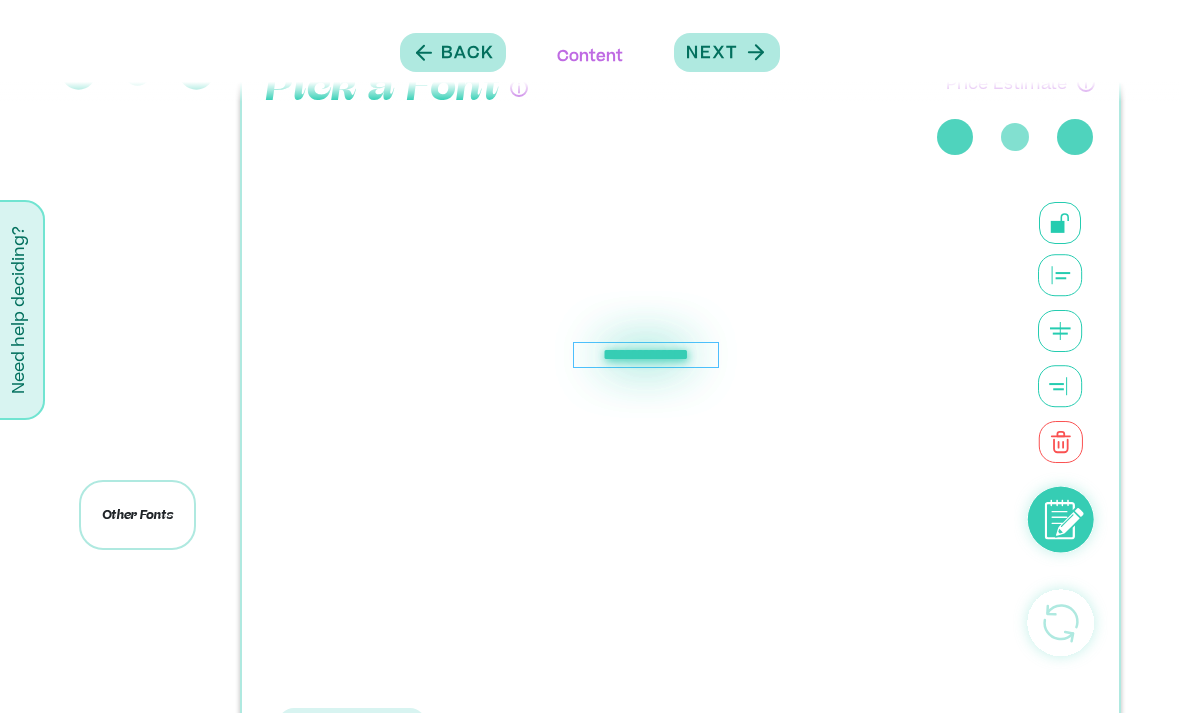 scroll, scrollTop: 0, scrollLeft: 0, axis: both 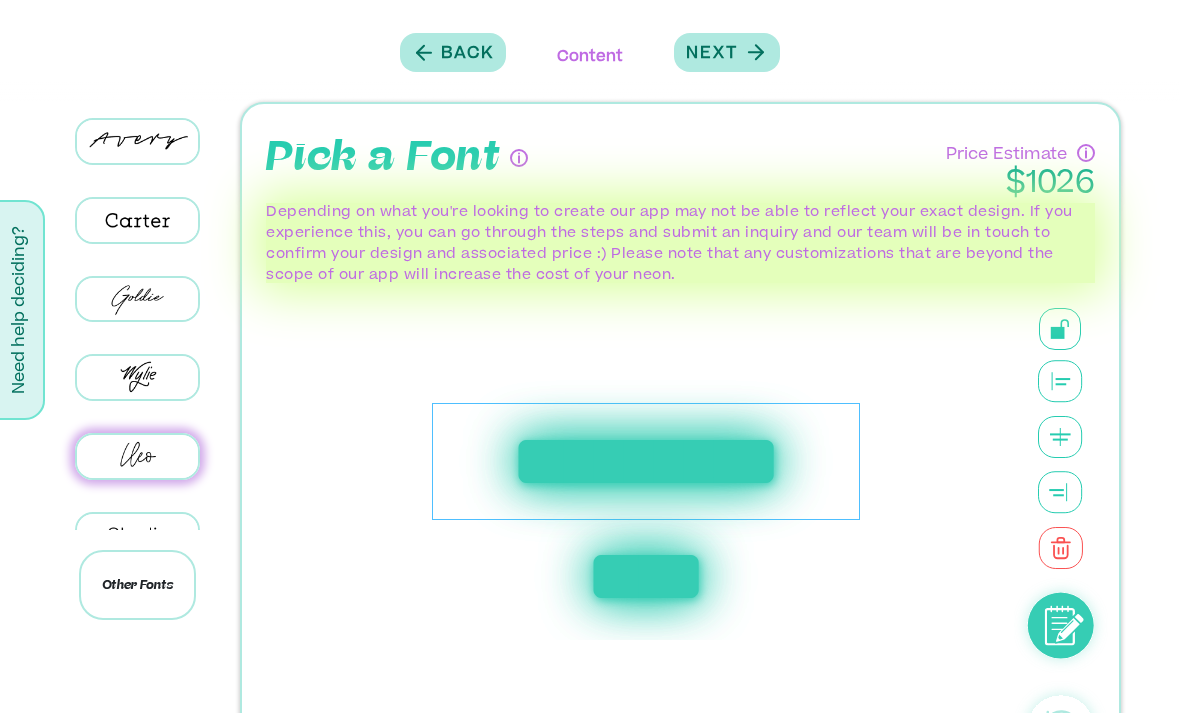 click on "**********" at bounding box center [646, 461] 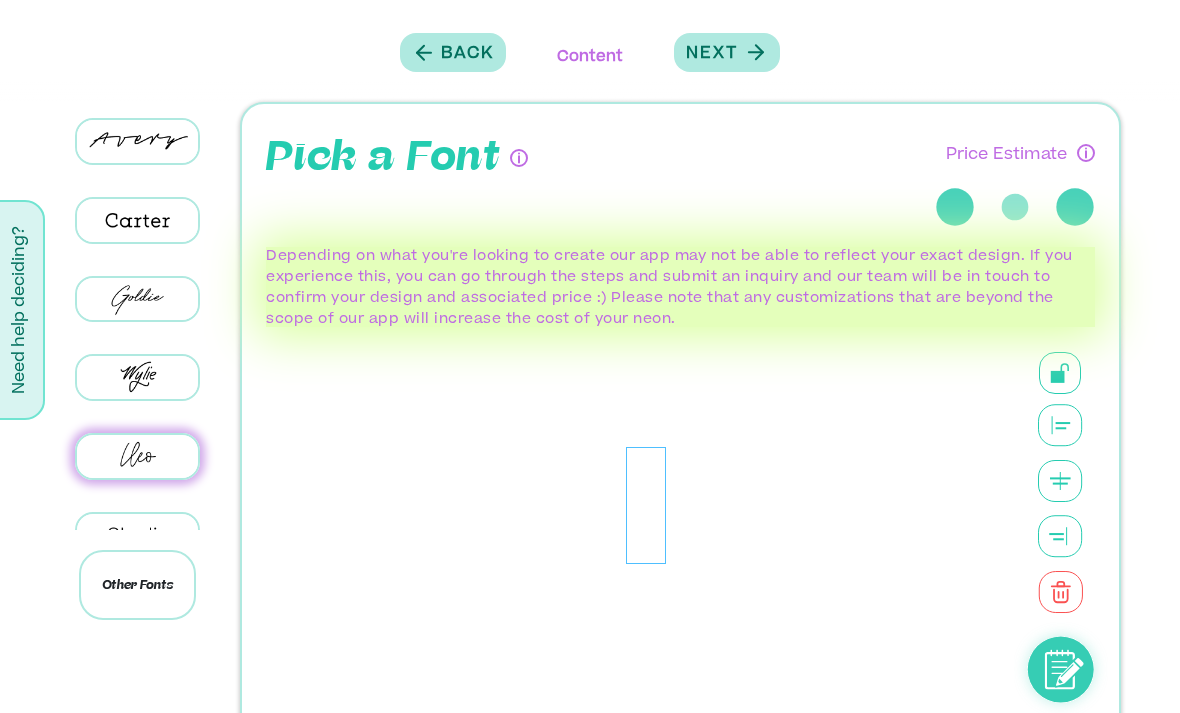 type 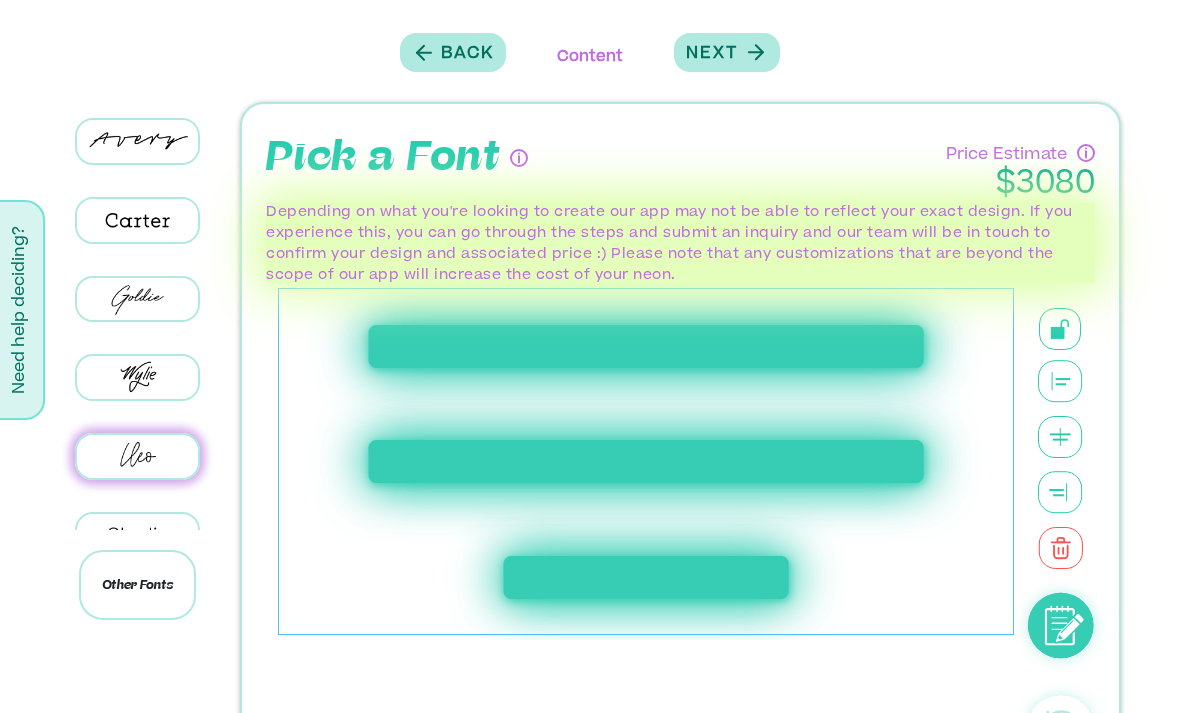 scroll, scrollTop: 31, scrollLeft: 0, axis: vertical 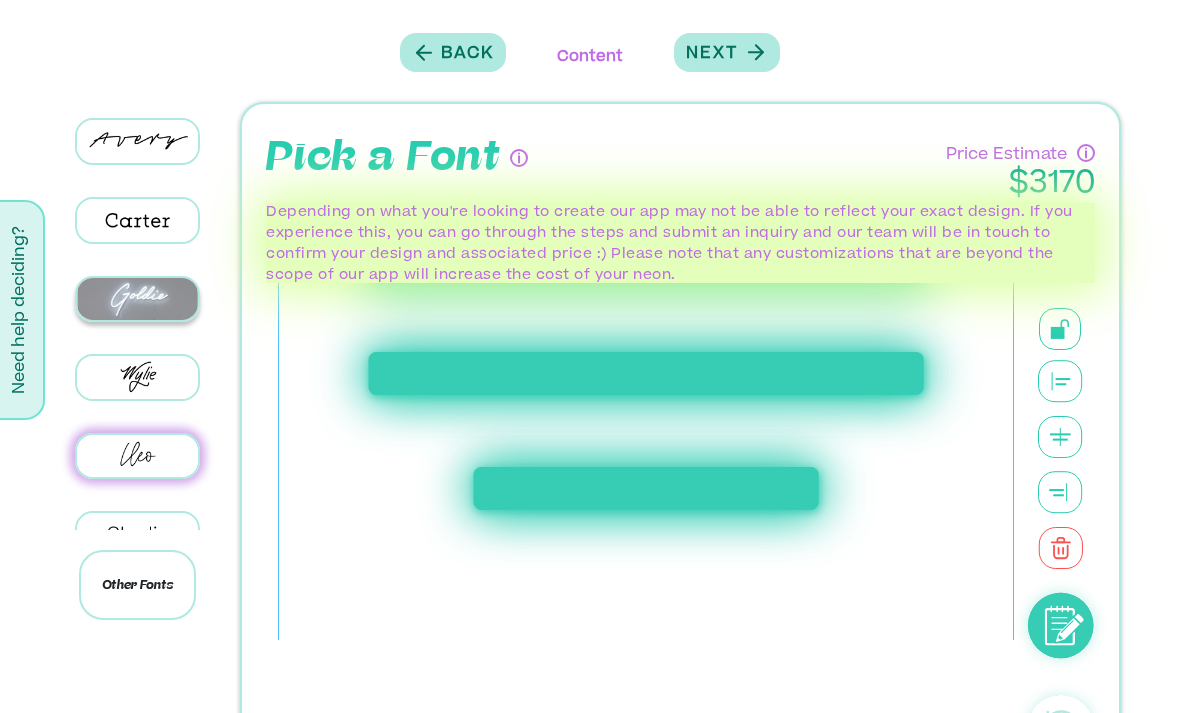 click at bounding box center (137, 299) 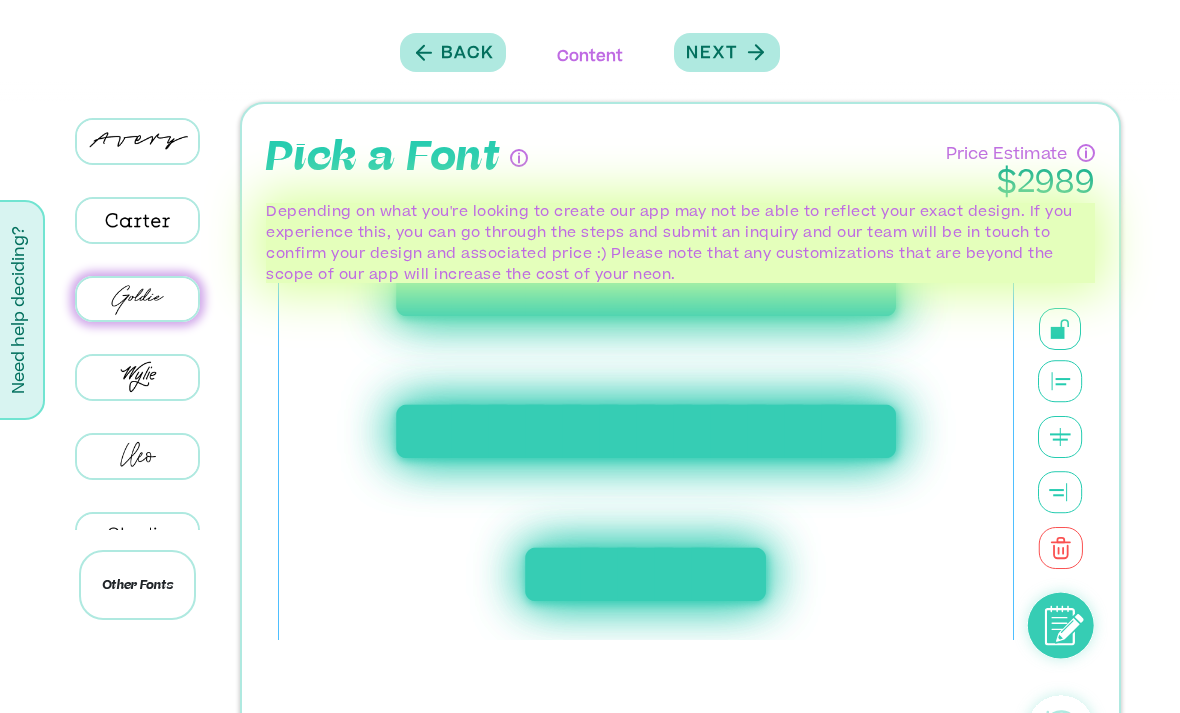 scroll, scrollTop: -24, scrollLeft: 0, axis: vertical 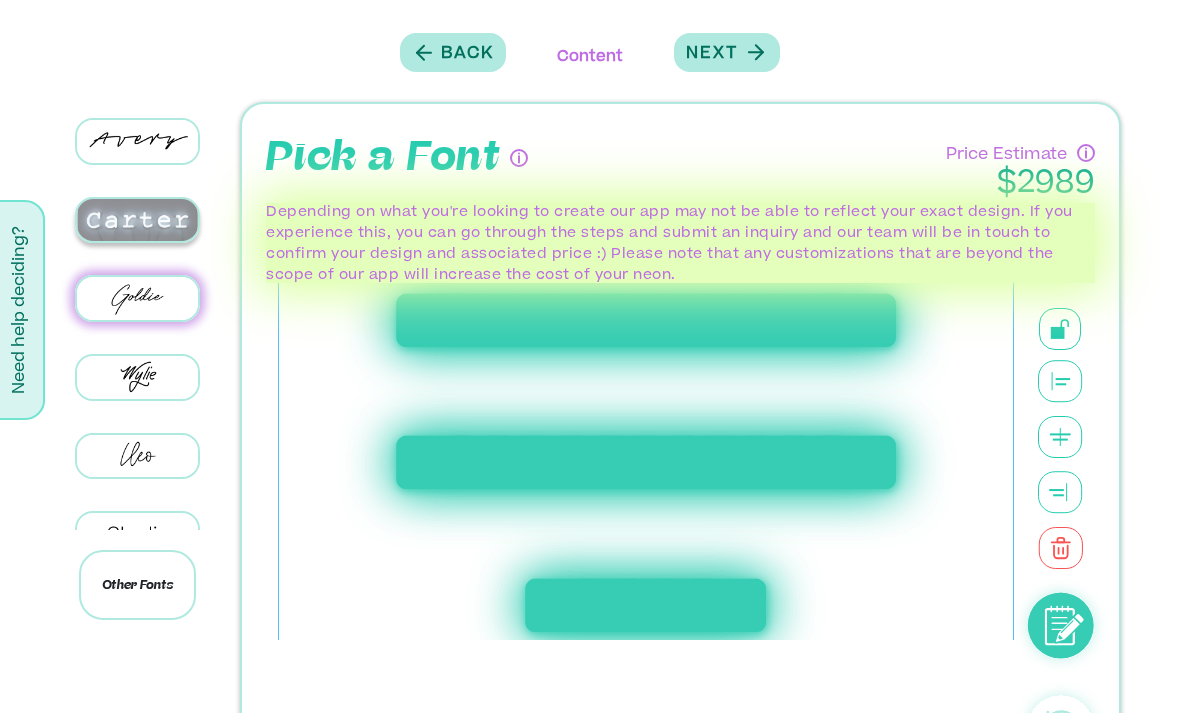 click at bounding box center (137, 220) 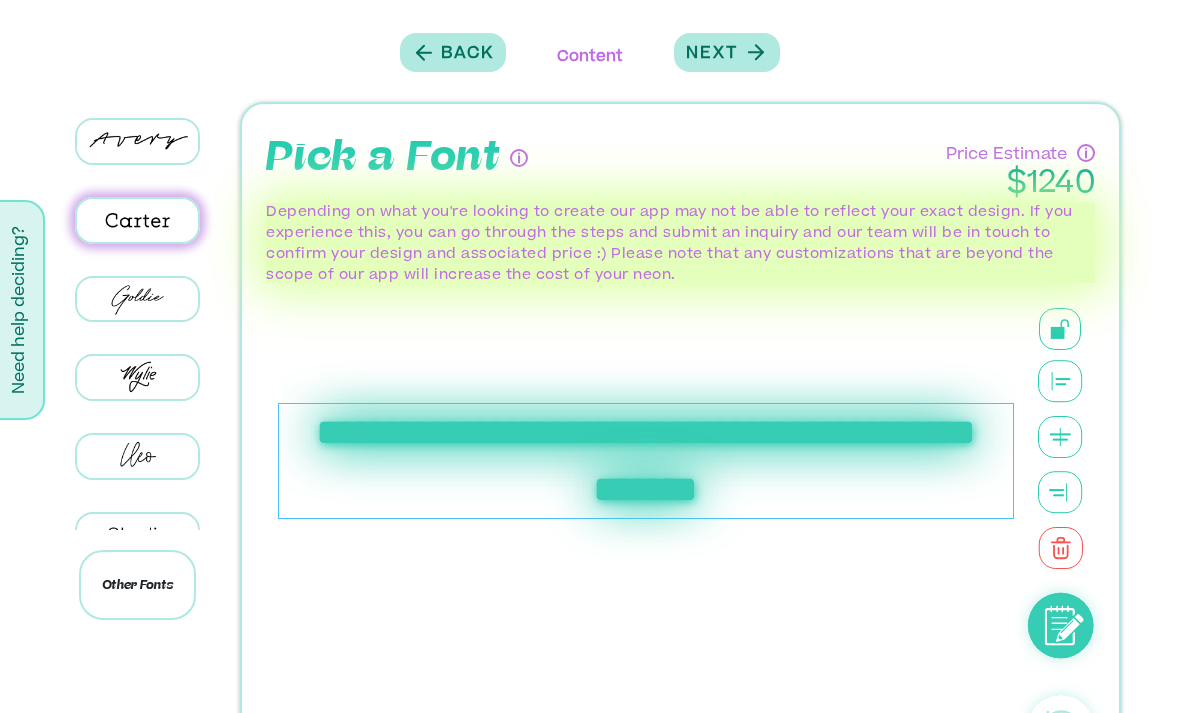 click on "**********" at bounding box center [646, 461] 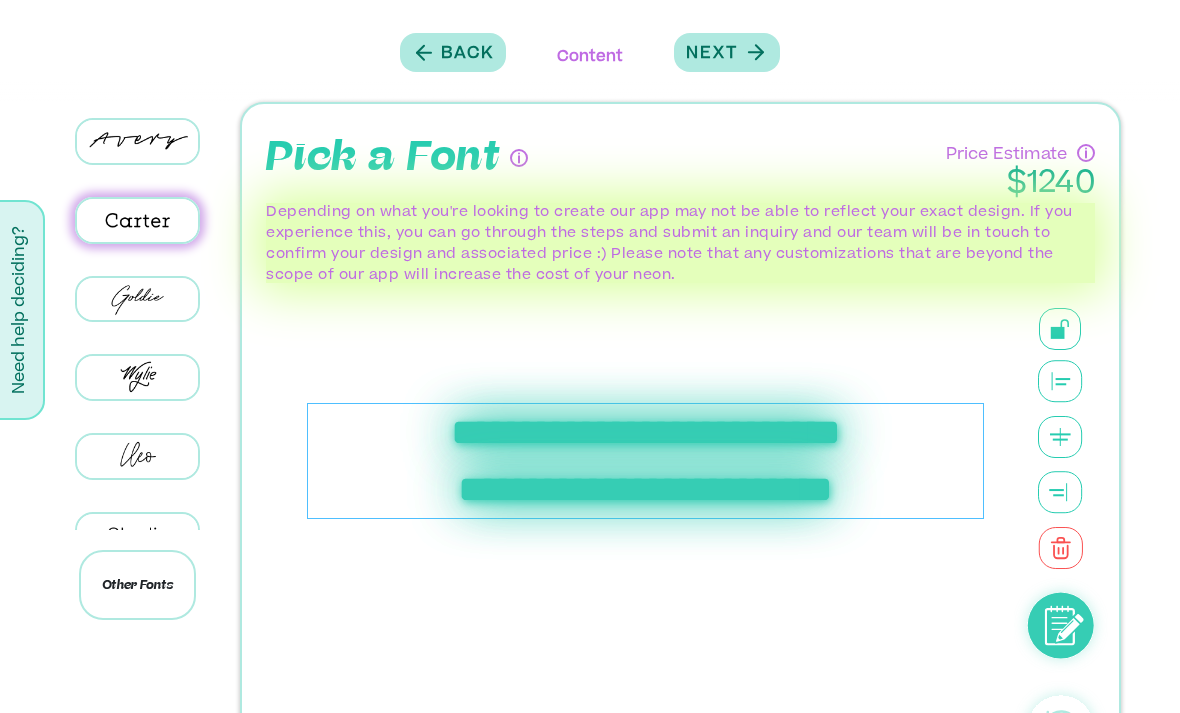 click on "**********" at bounding box center [646, 489] 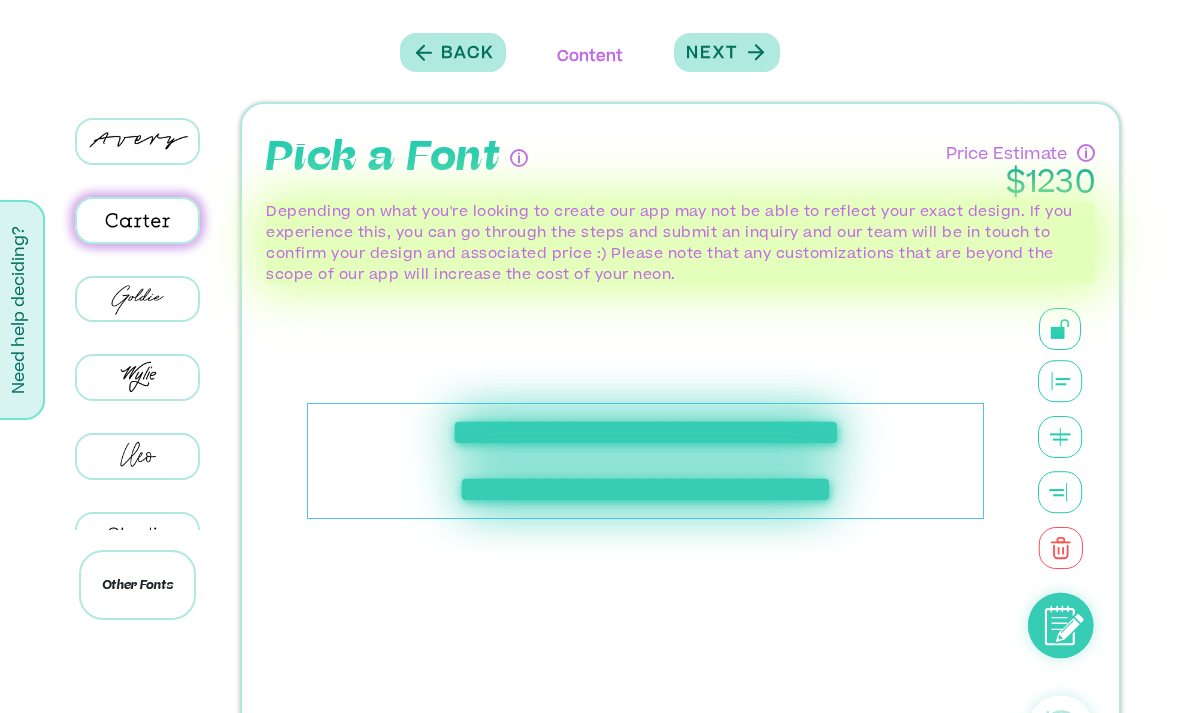 click on "**********" at bounding box center [646, 489] 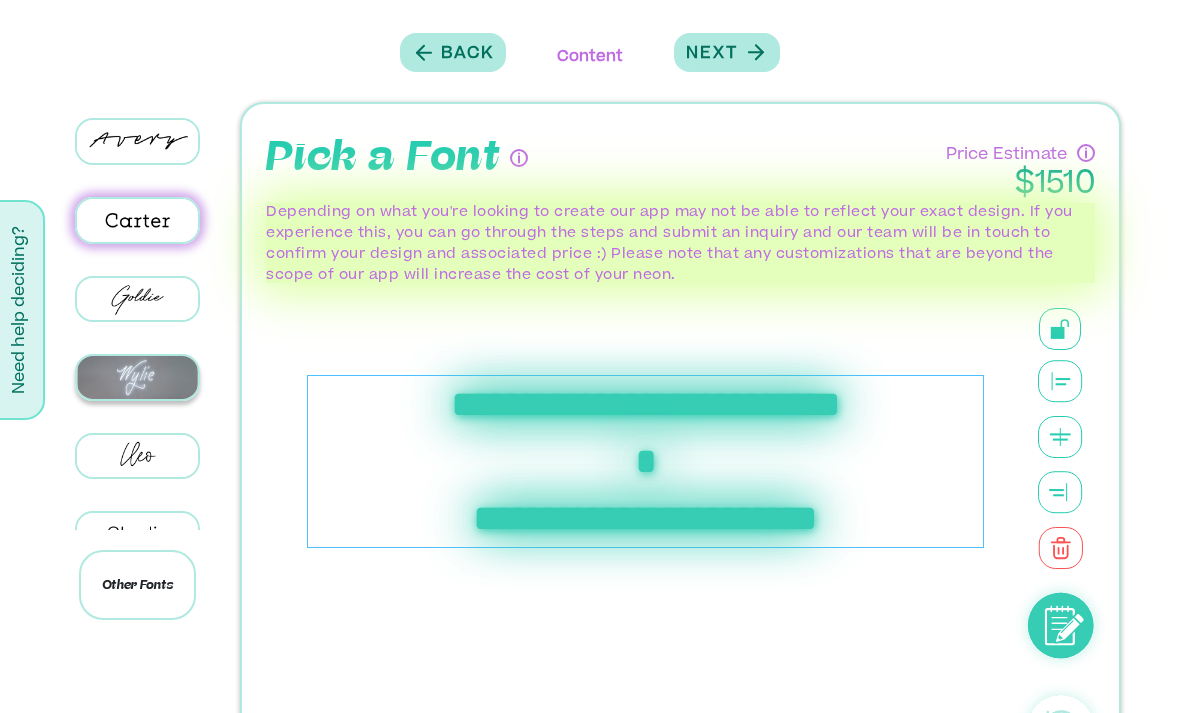 click at bounding box center (137, 377) 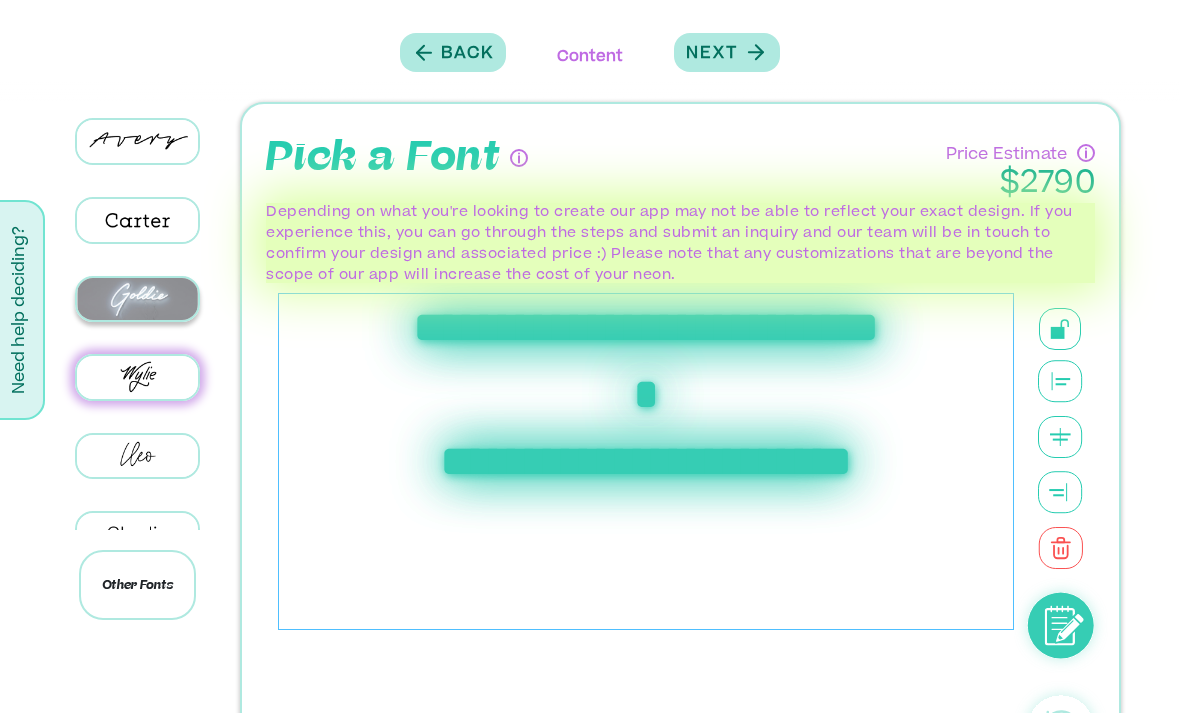 click at bounding box center (137, 299) 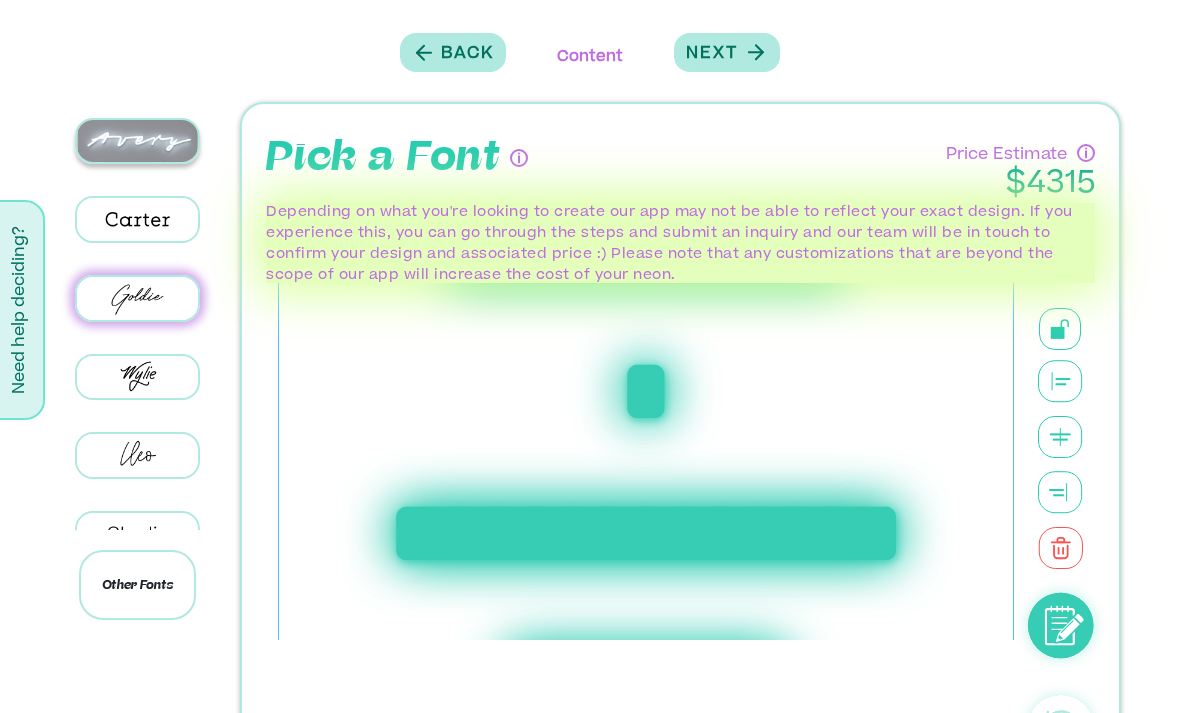 click at bounding box center [137, 141] 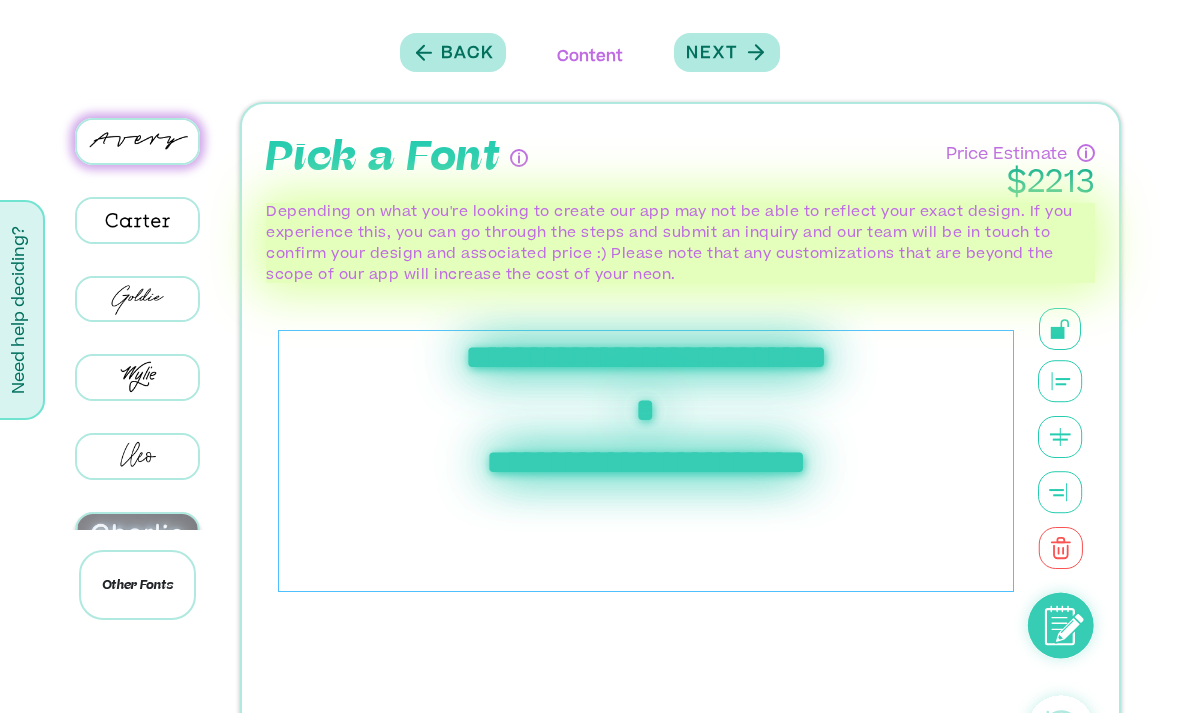 click at bounding box center (137, 535) 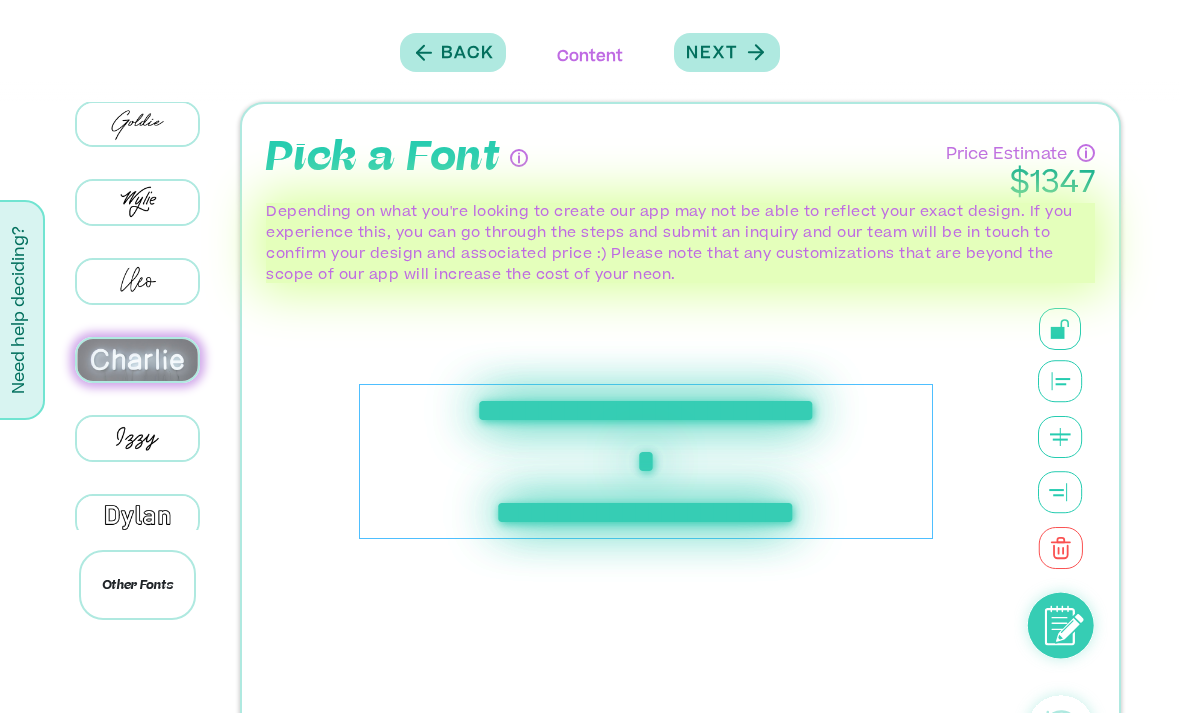 scroll, scrollTop: 183, scrollLeft: 0, axis: vertical 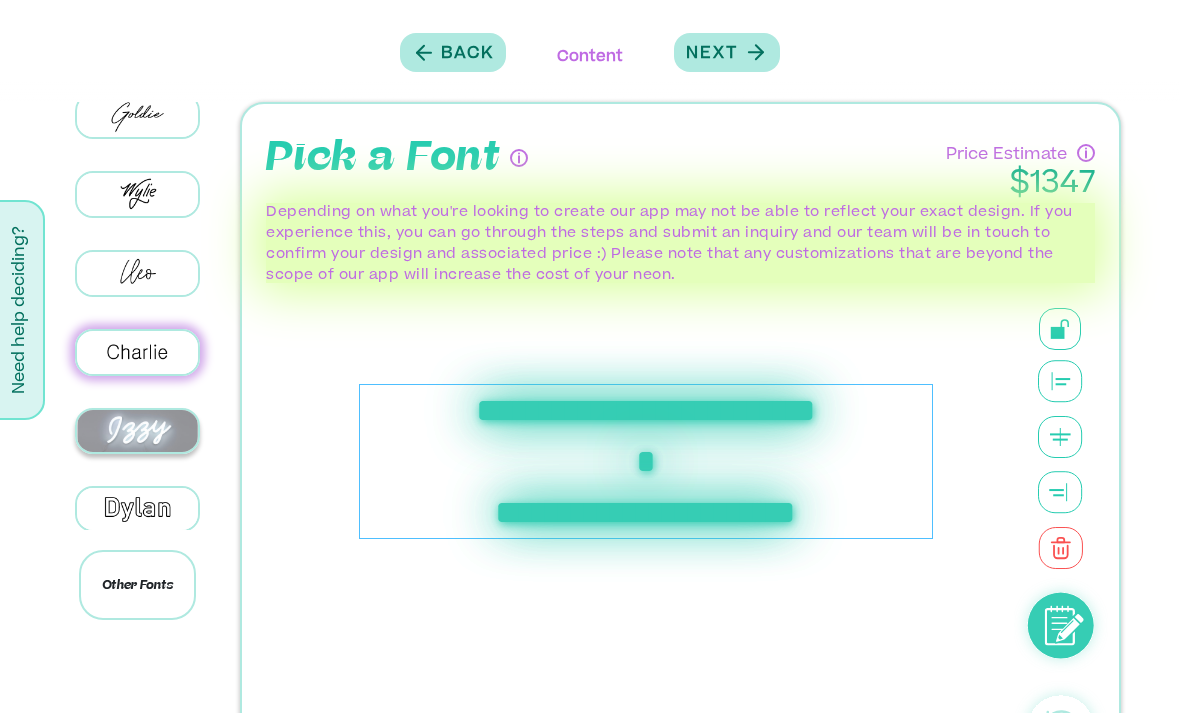 click at bounding box center (137, 431) 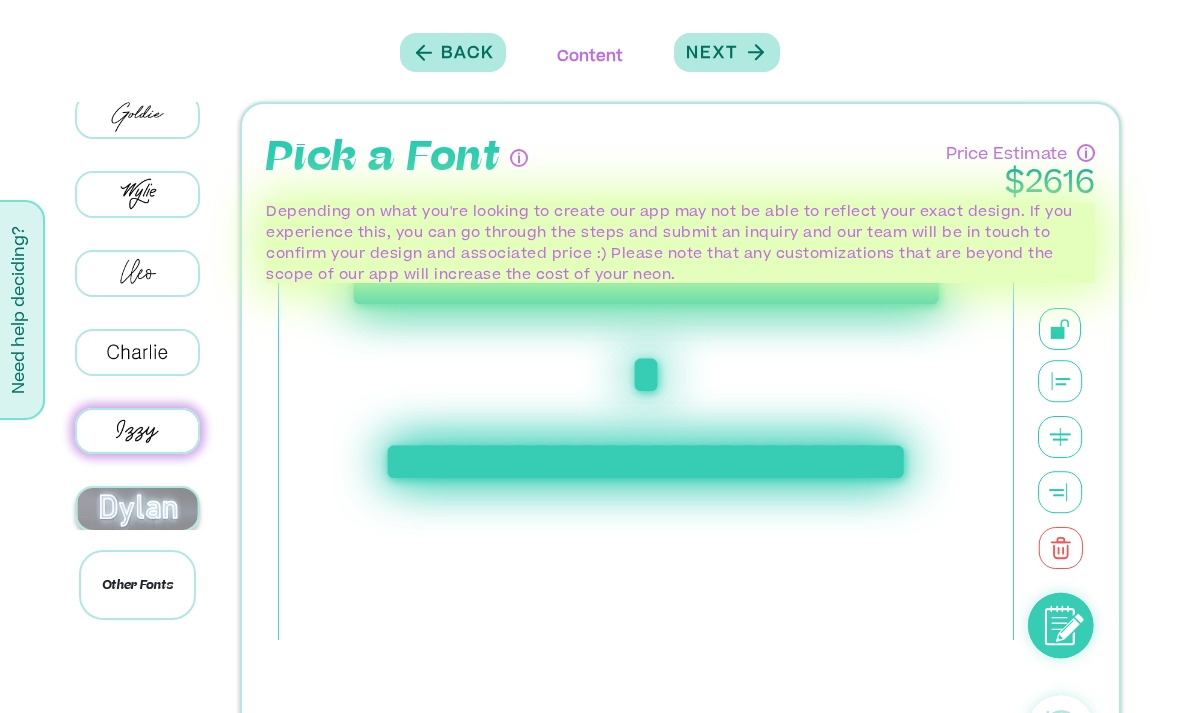 click at bounding box center [137, 509] 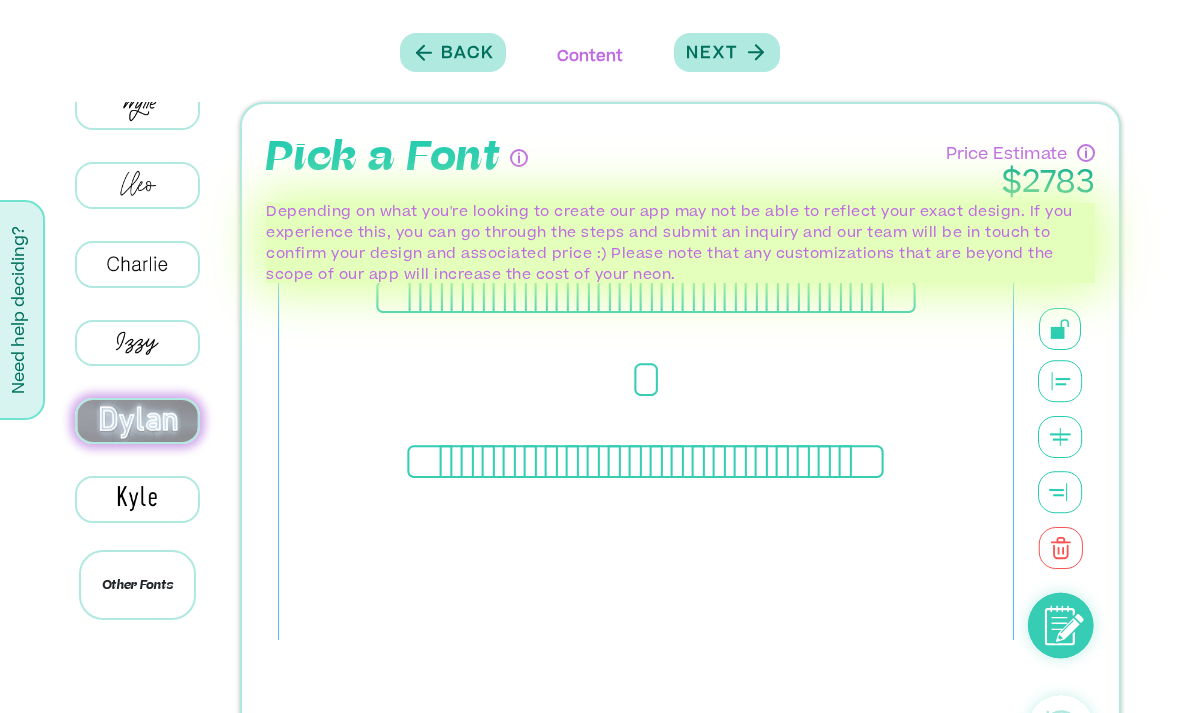 scroll, scrollTop: 276, scrollLeft: 0, axis: vertical 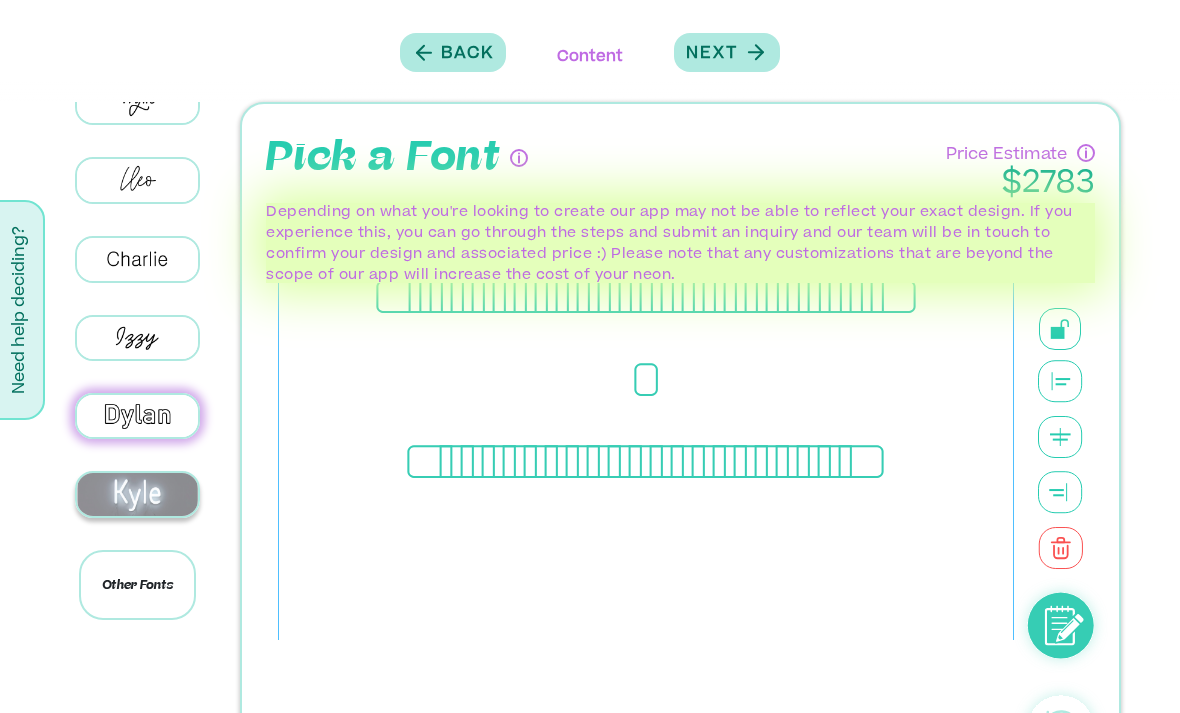 click at bounding box center [137, 494] 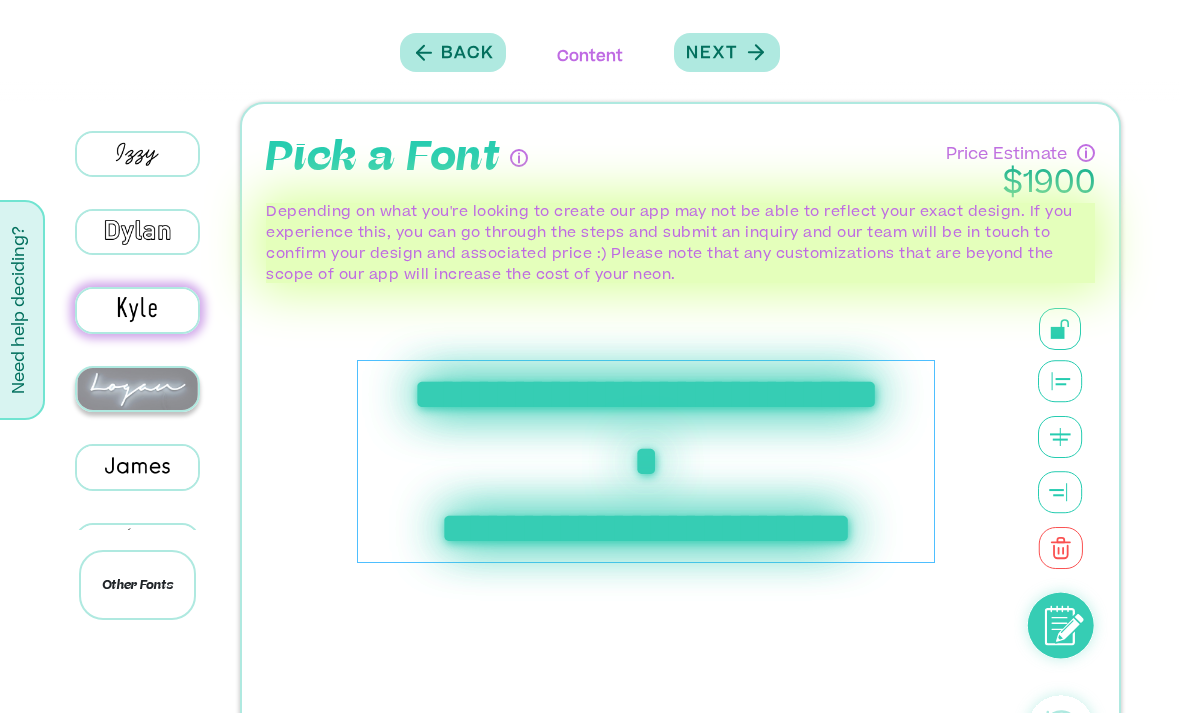 scroll, scrollTop: 507, scrollLeft: 0, axis: vertical 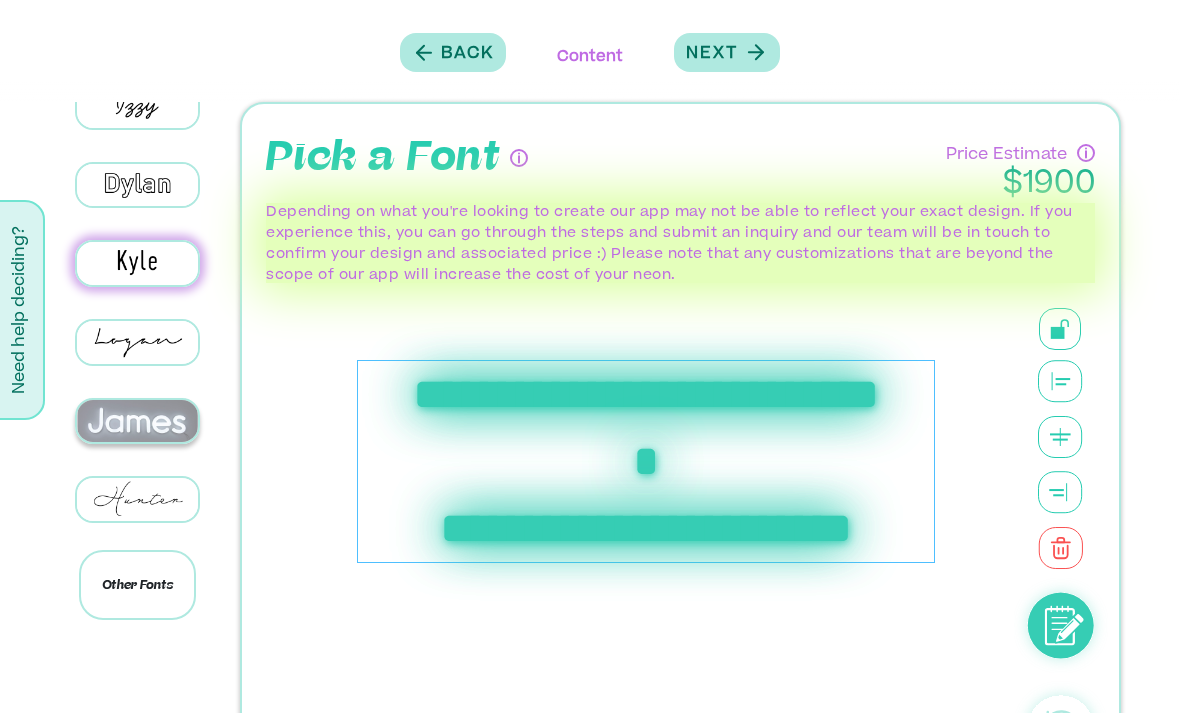 click at bounding box center [137, 421] 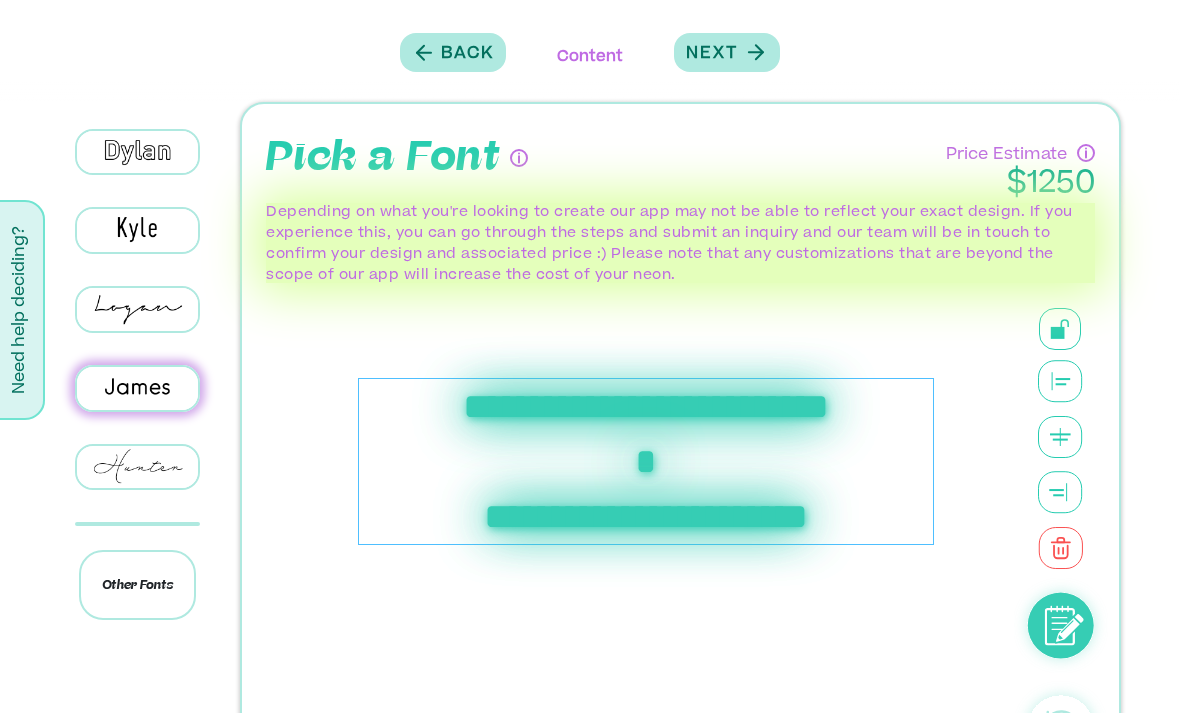 scroll, scrollTop: 544, scrollLeft: 0, axis: vertical 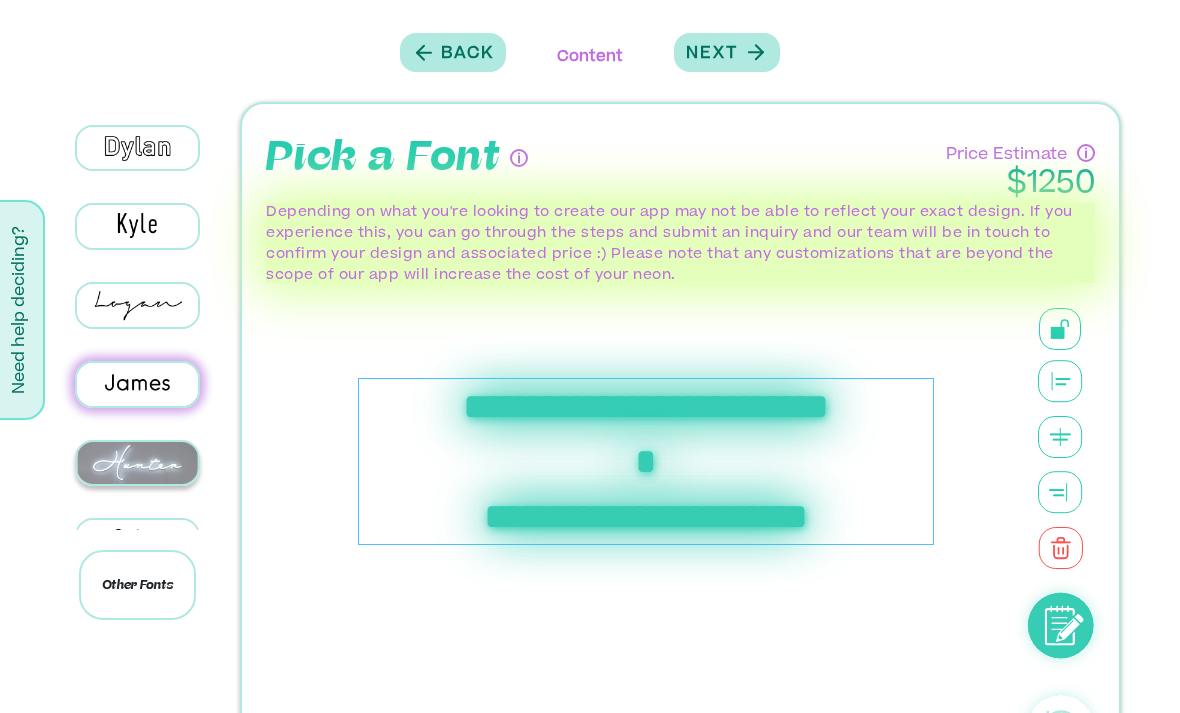 click at bounding box center (137, 463) 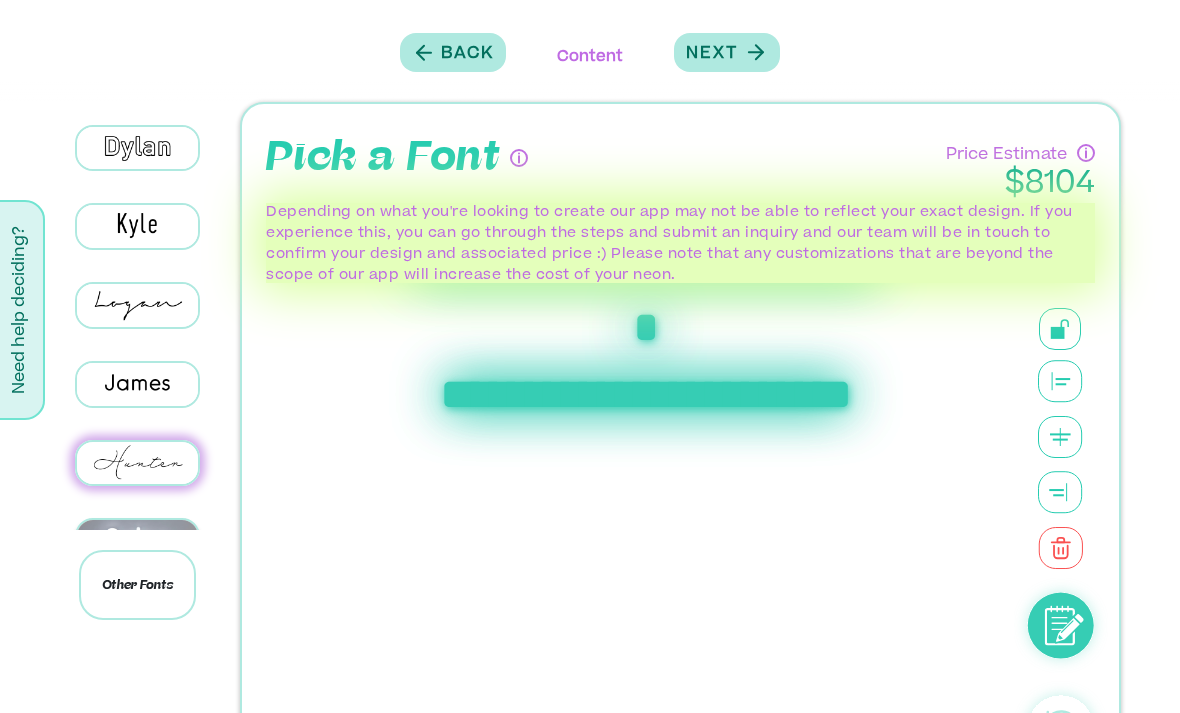 click at bounding box center [137, 543] 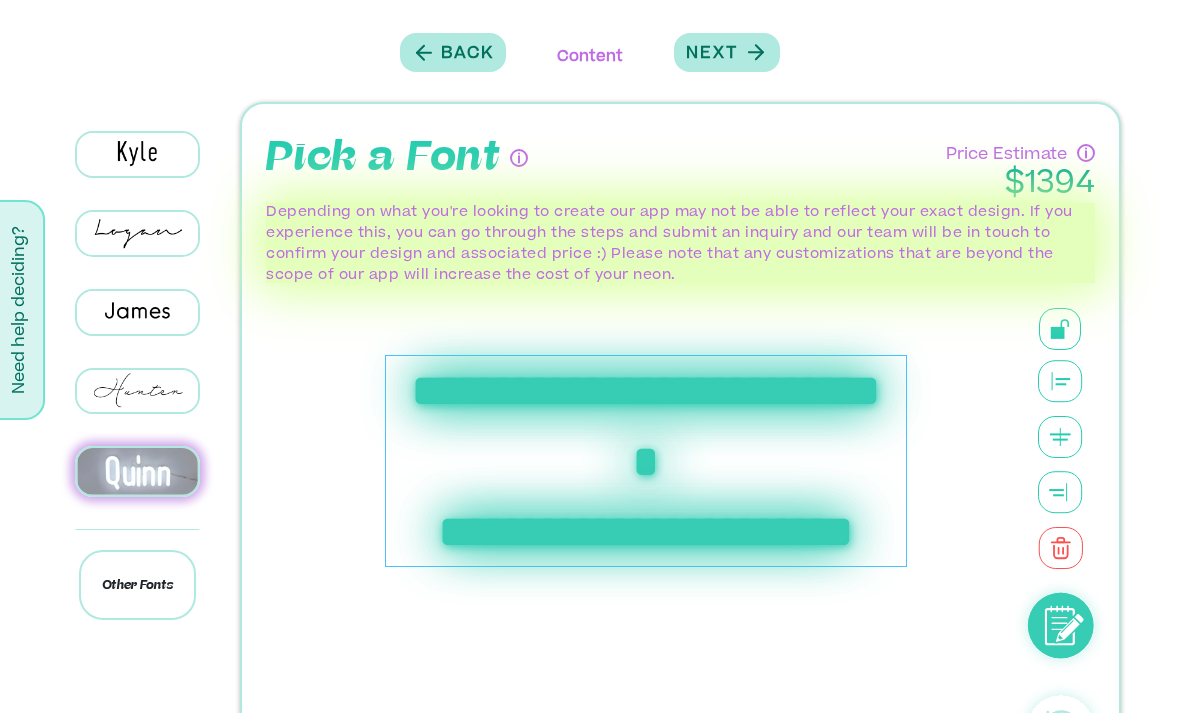scroll, scrollTop: 617, scrollLeft: 0, axis: vertical 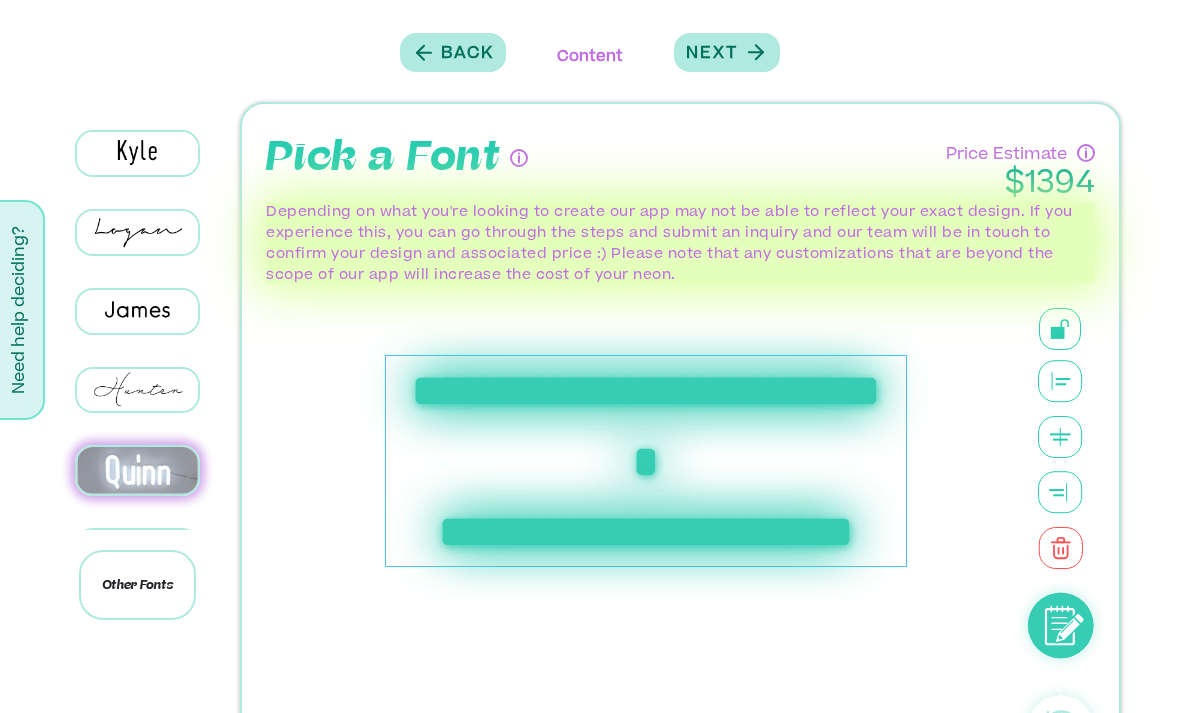 click at bounding box center [137, 551] 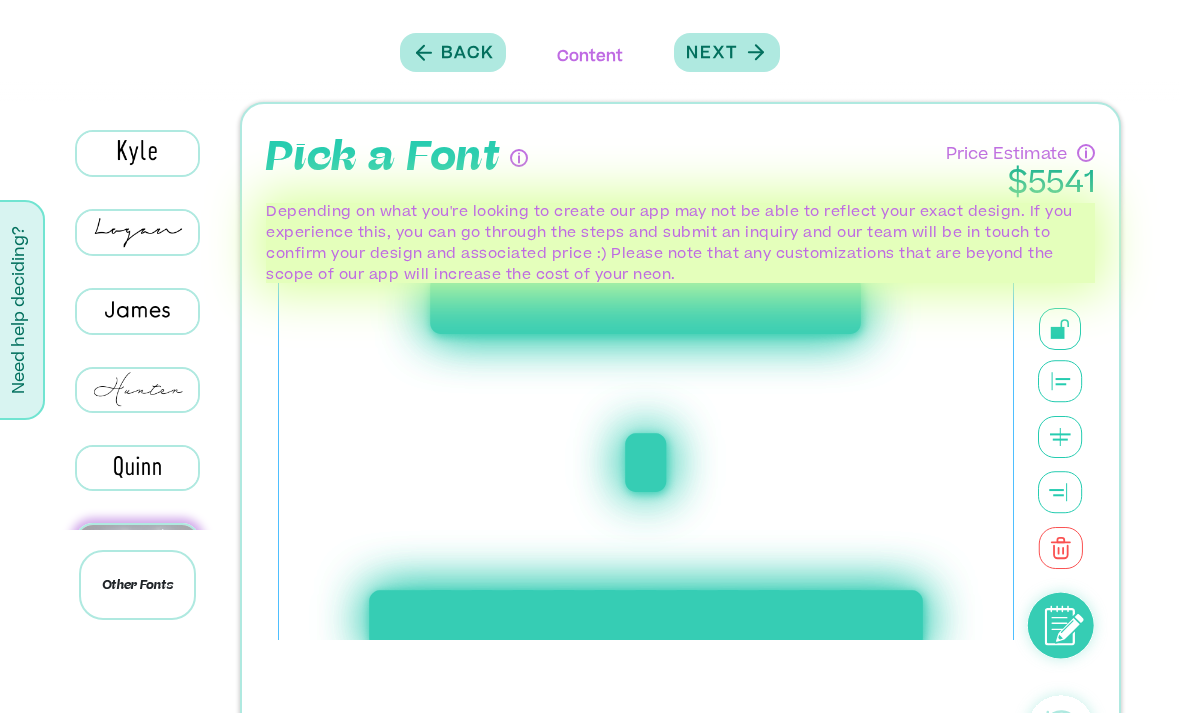 scroll, scrollTop: 709, scrollLeft: 0, axis: vertical 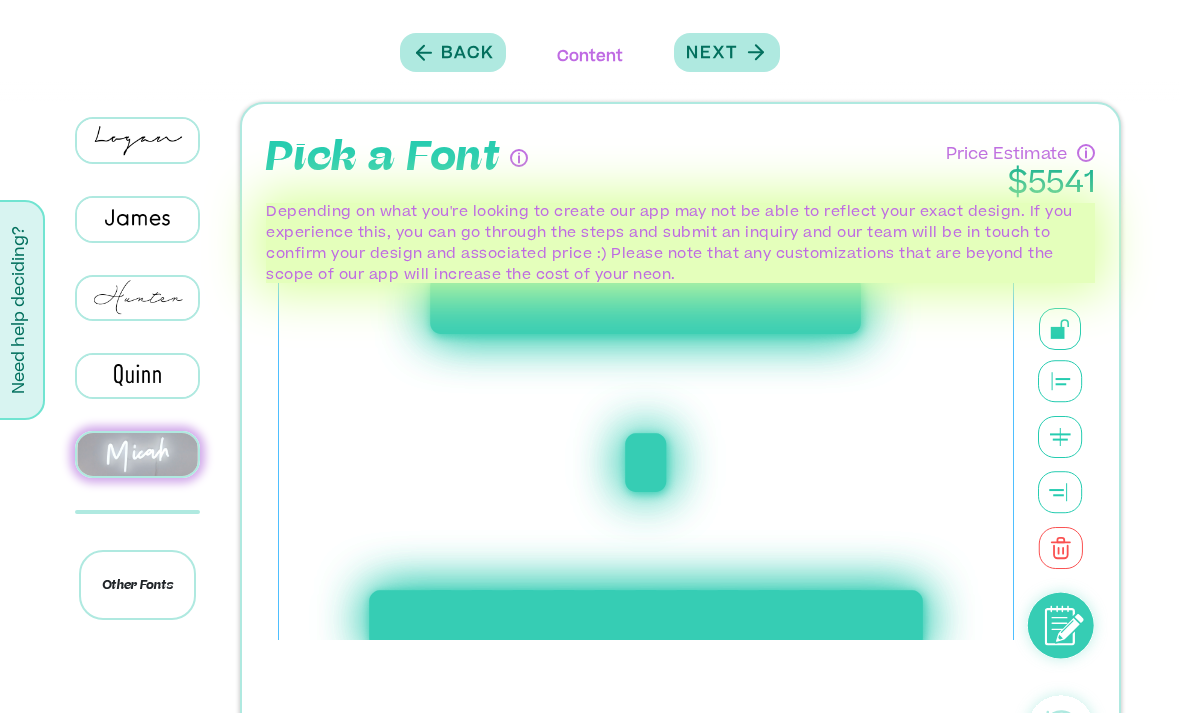 click at bounding box center (137, 533) 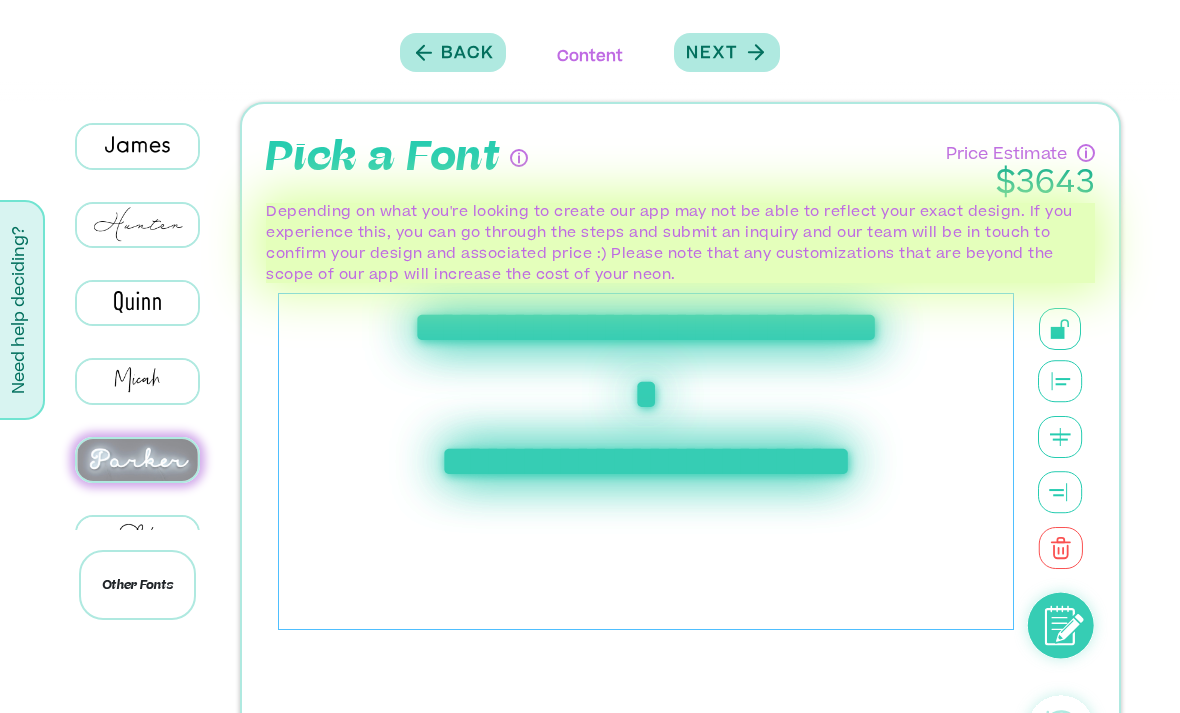 scroll, scrollTop: 796, scrollLeft: 0, axis: vertical 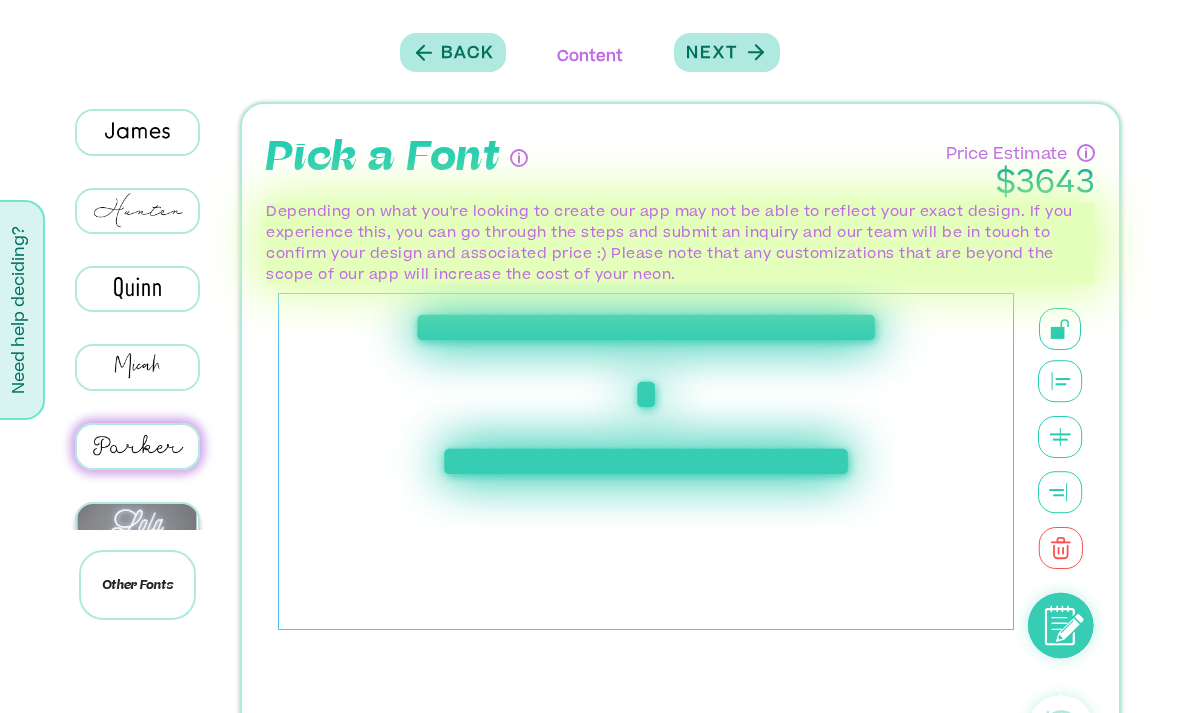 click at bounding box center [137, 525] 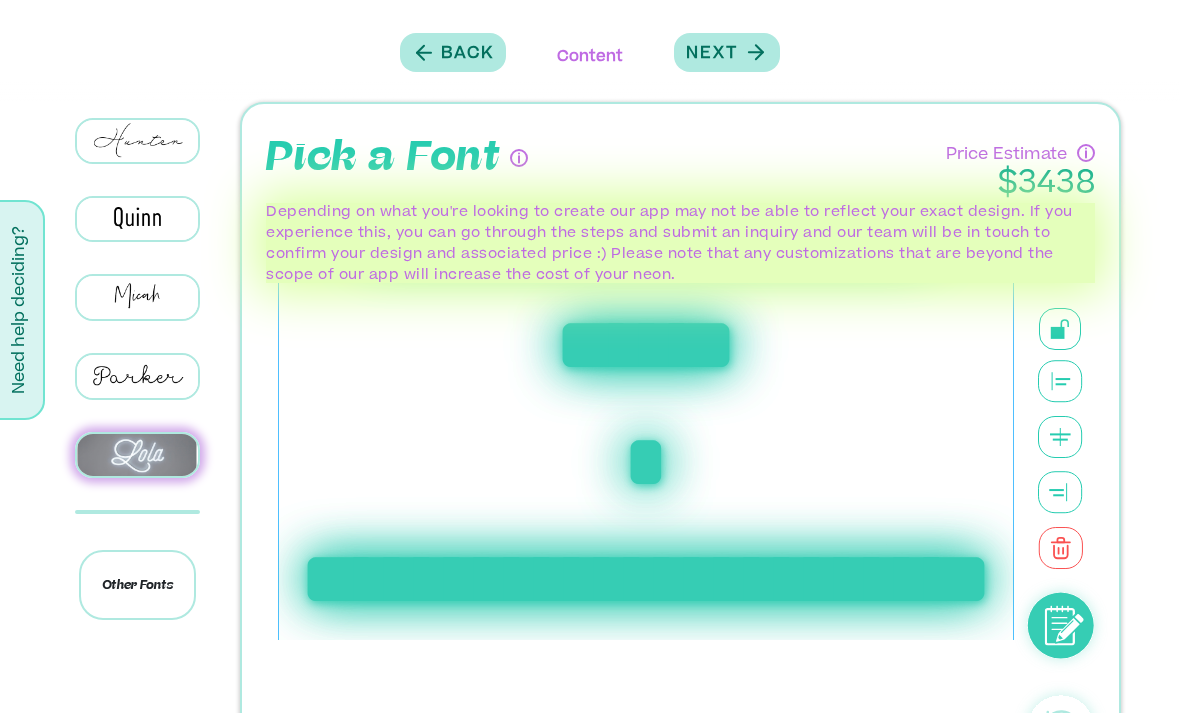 scroll, scrollTop: 871, scrollLeft: 0, axis: vertical 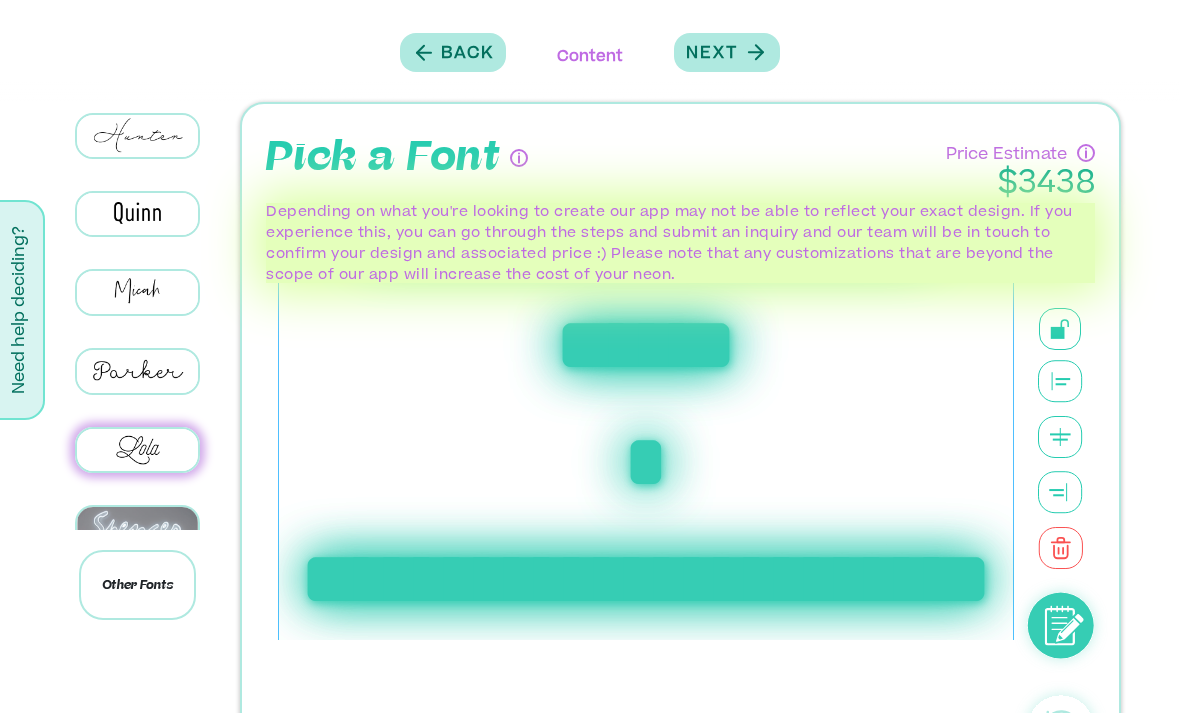 click at bounding box center [137, 528] 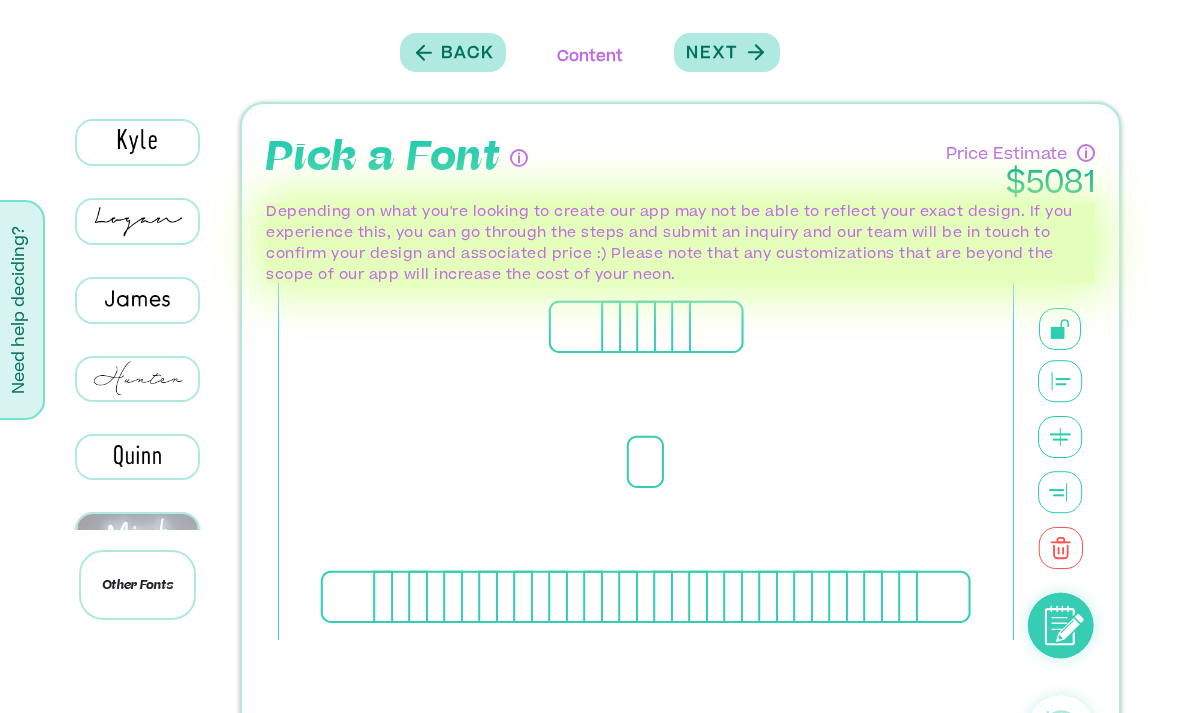 scroll, scrollTop: 613, scrollLeft: 0, axis: vertical 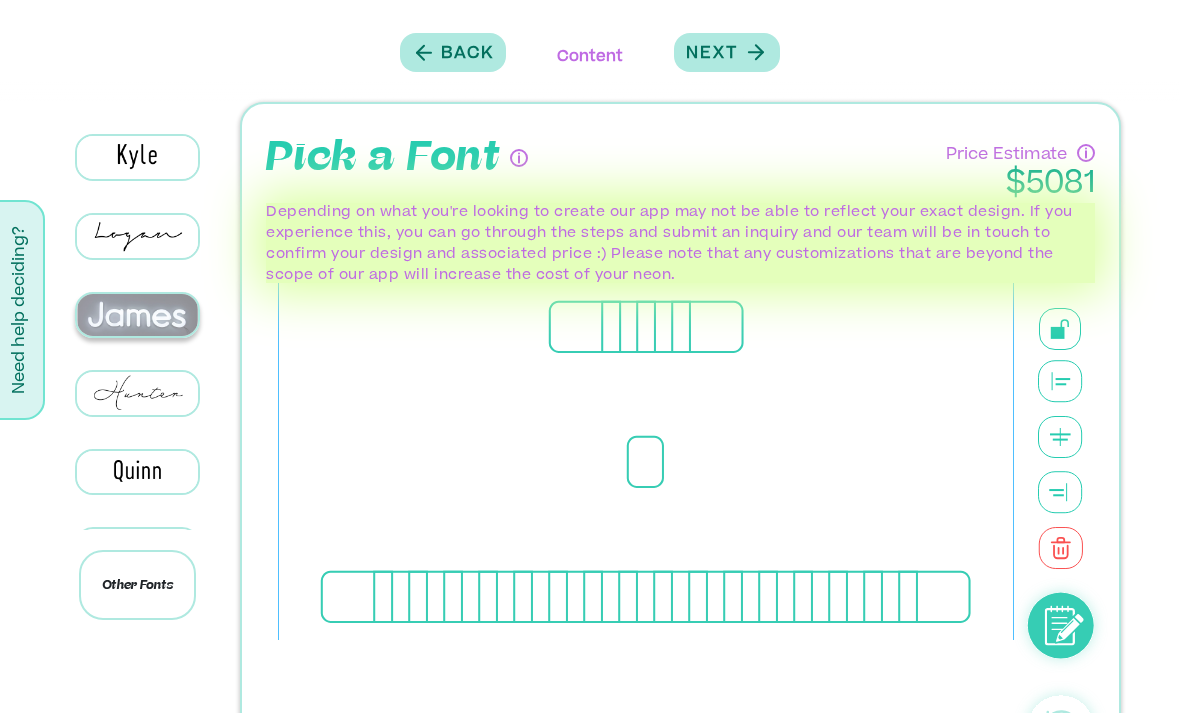 click at bounding box center (137, 315) 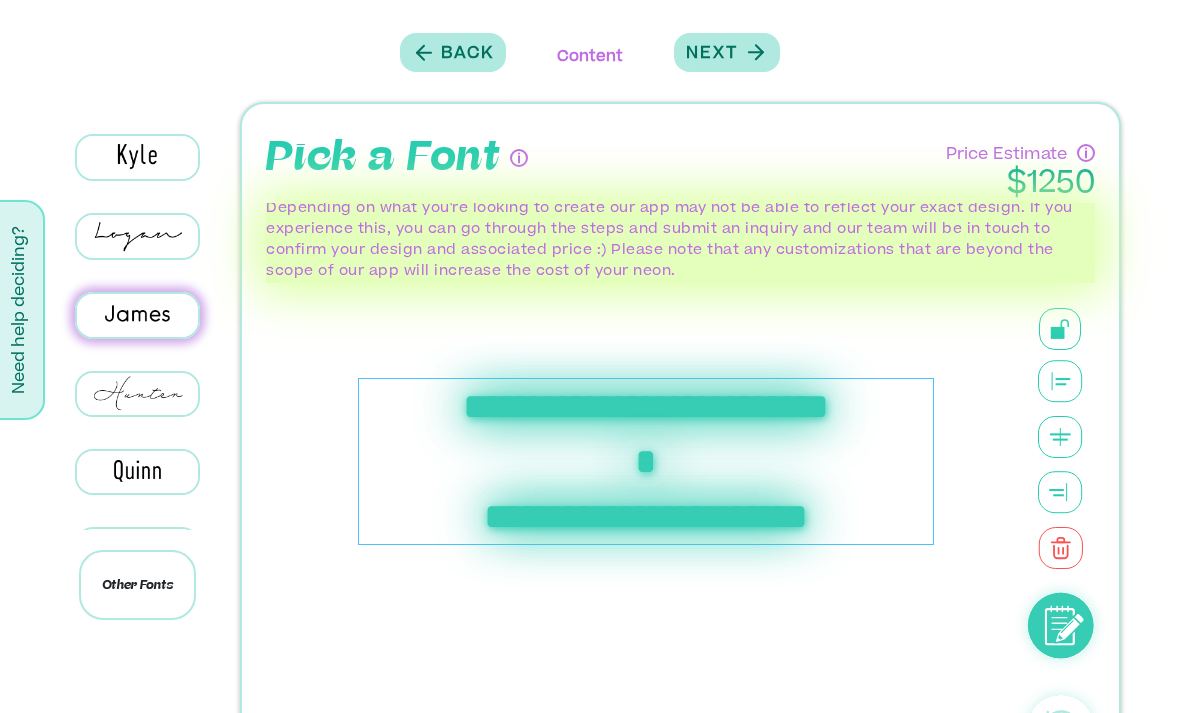 scroll, scrollTop: 4, scrollLeft: 0, axis: vertical 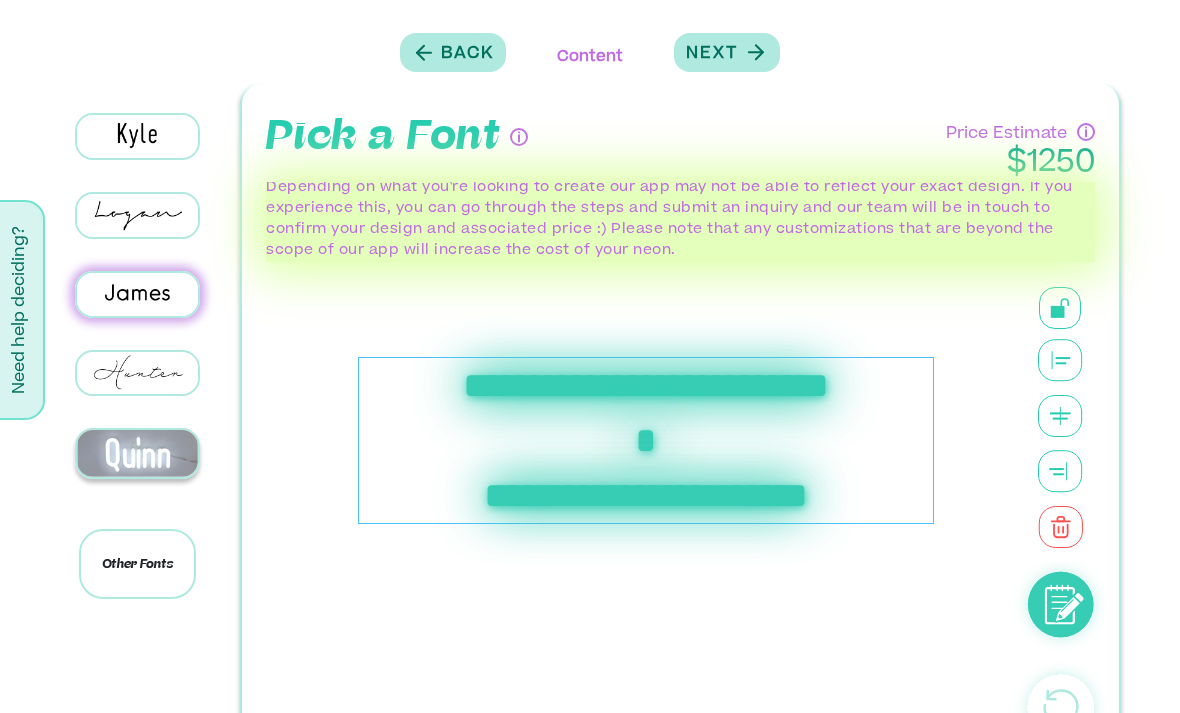 click at bounding box center [137, 453] 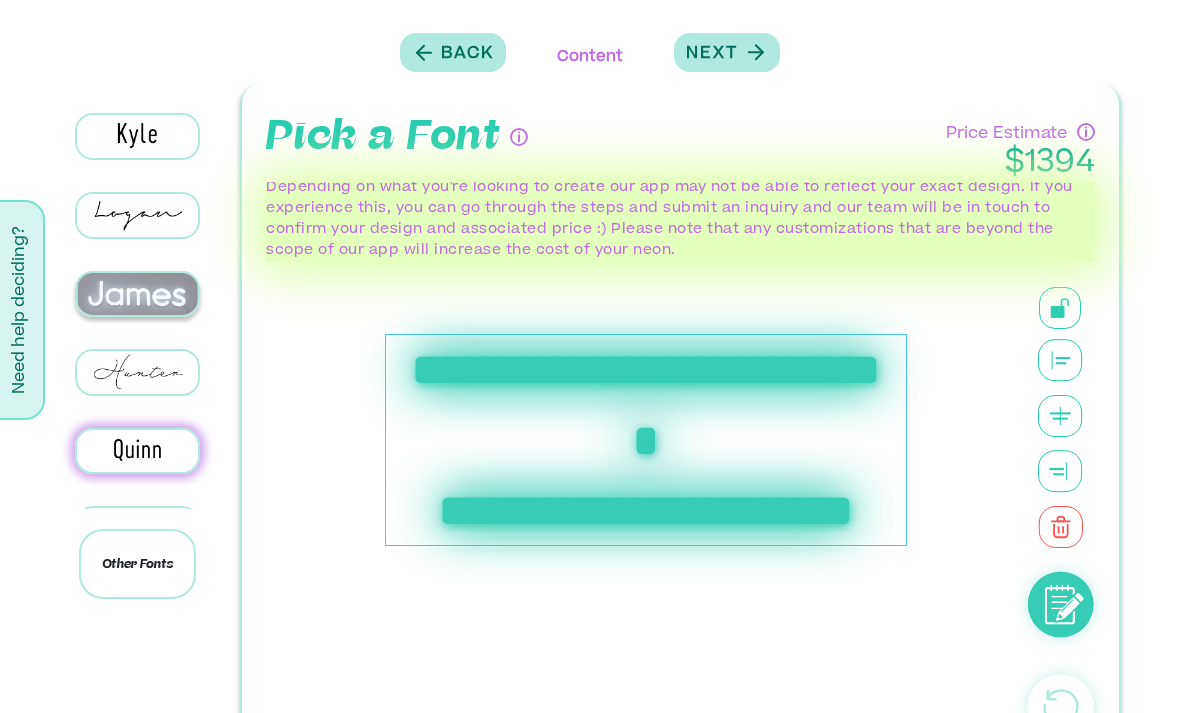 click at bounding box center (137, 294) 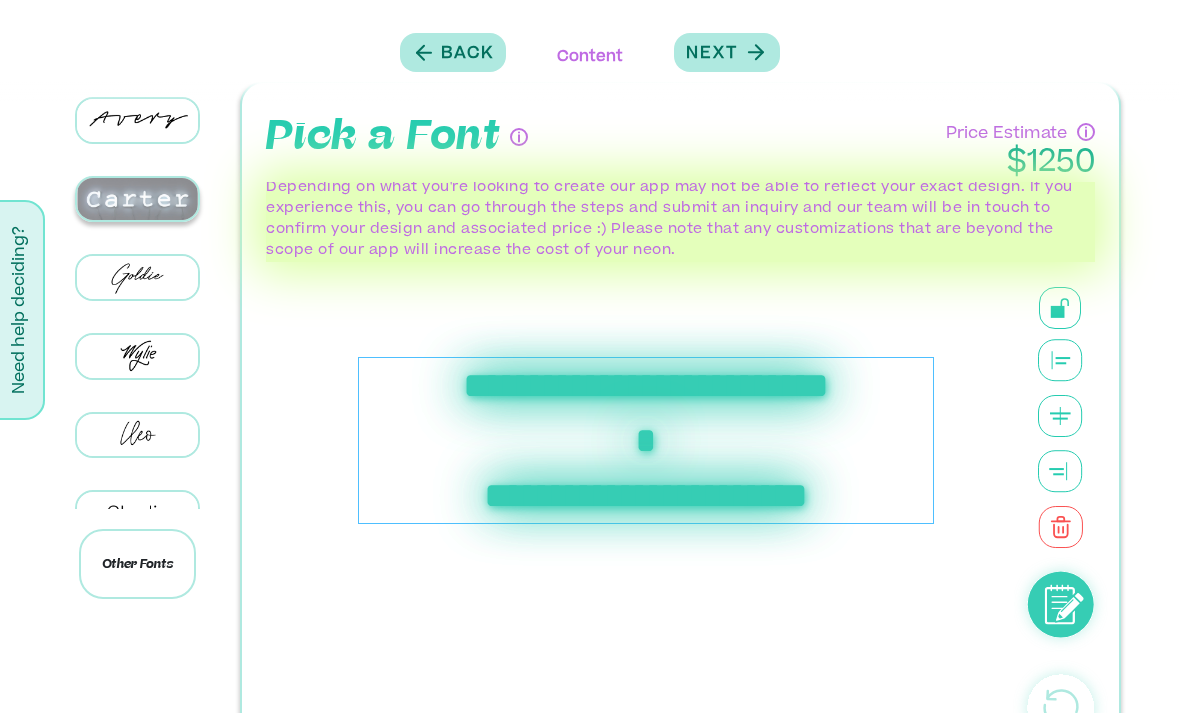 scroll, scrollTop: 0, scrollLeft: 0, axis: both 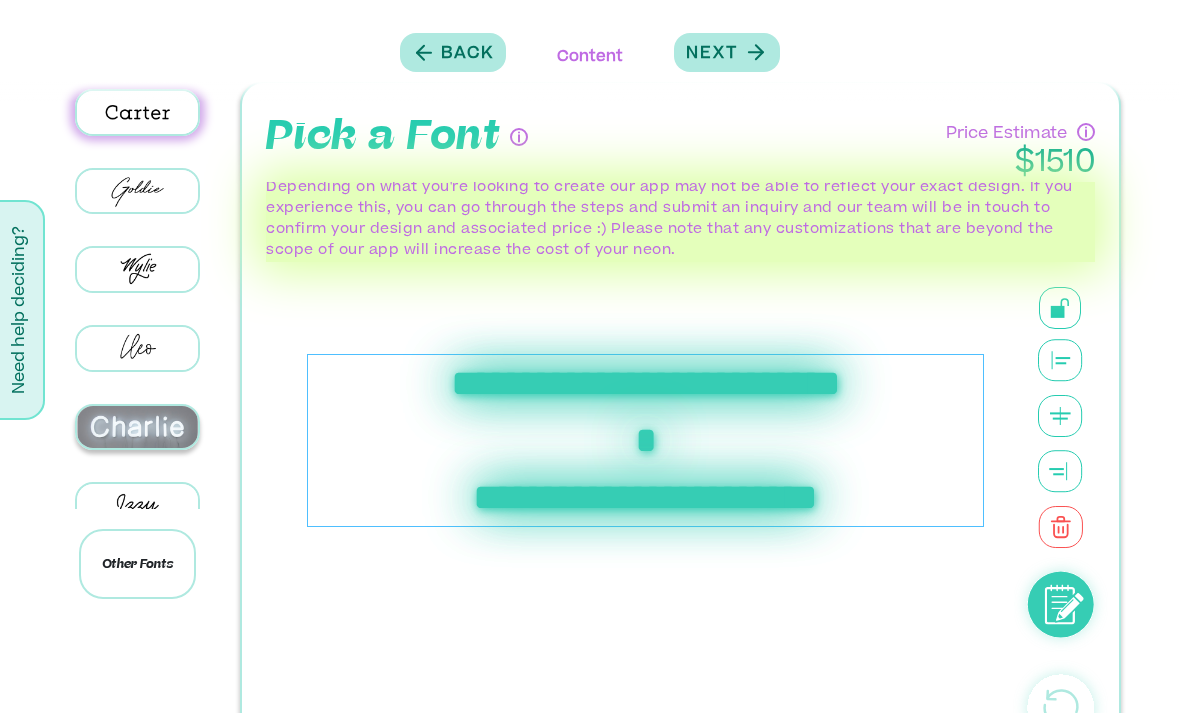 click at bounding box center [137, 427] 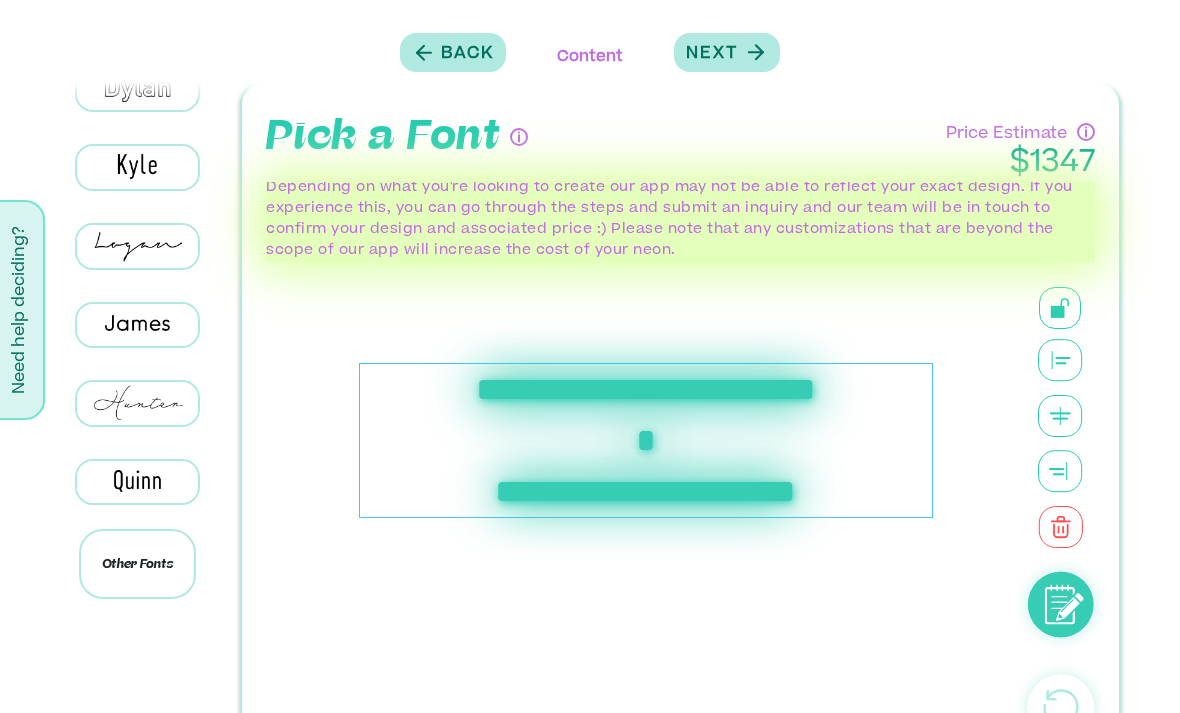 scroll, scrollTop: 628, scrollLeft: 0, axis: vertical 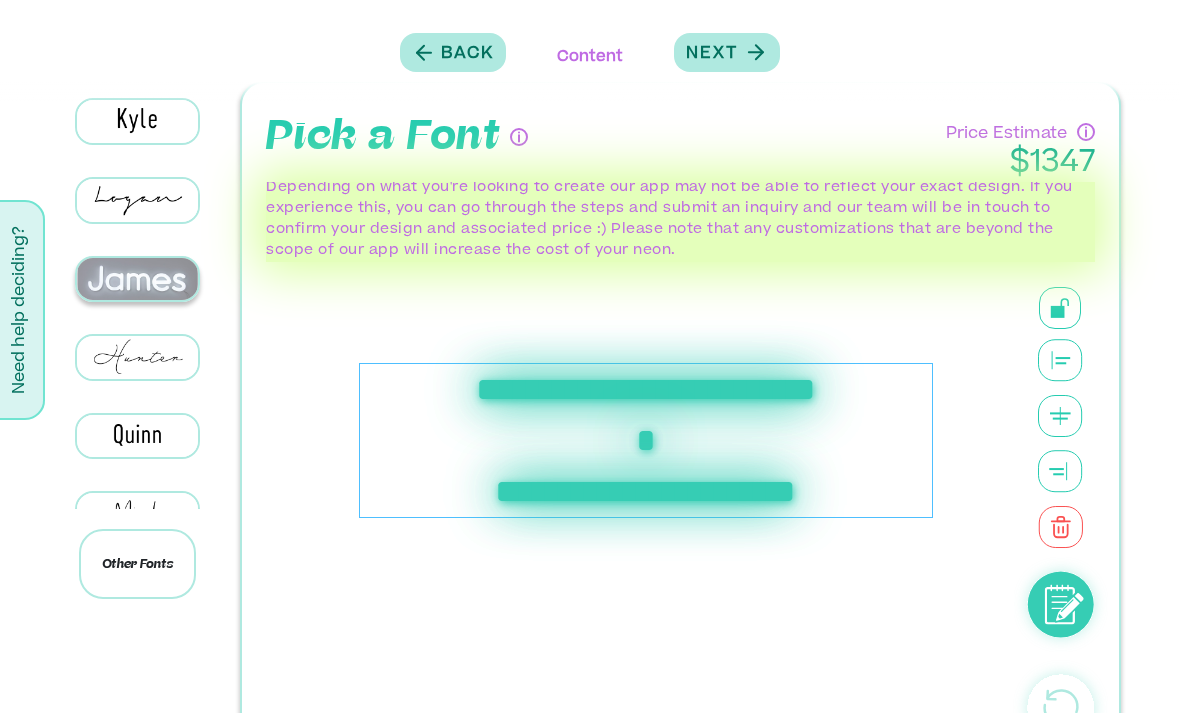 click at bounding box center (137, 279) 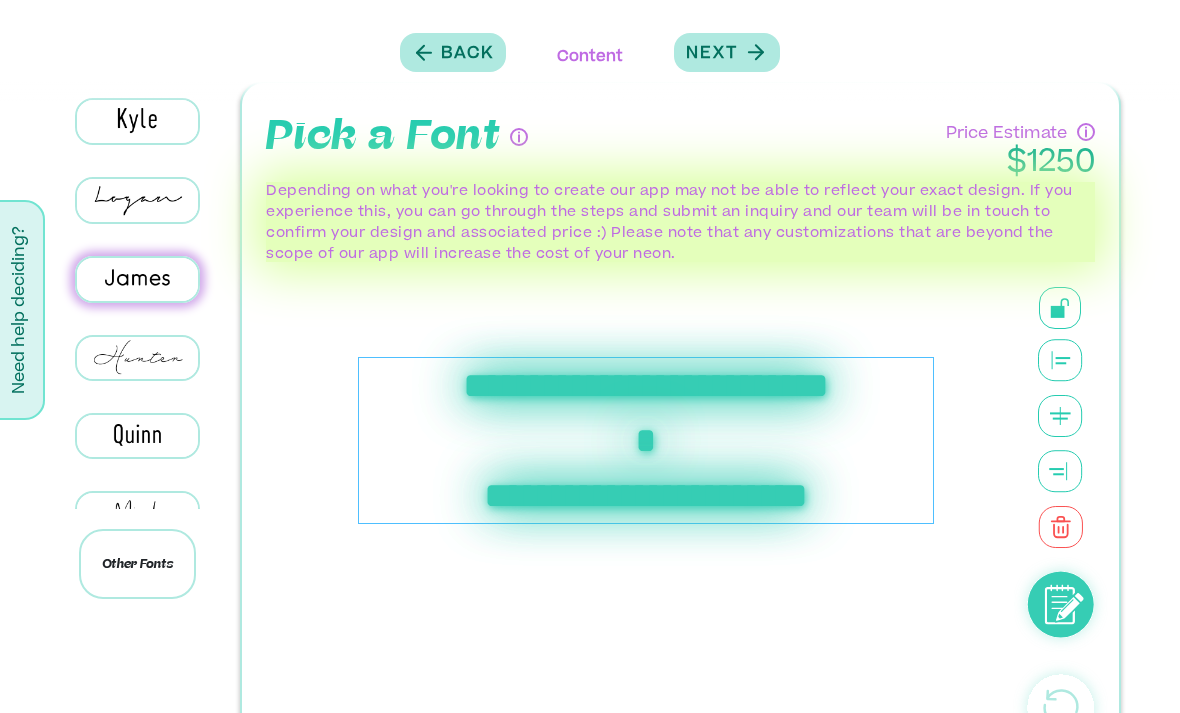 scroll, scrollTop: 0, scrollLeft: 0, axis: both 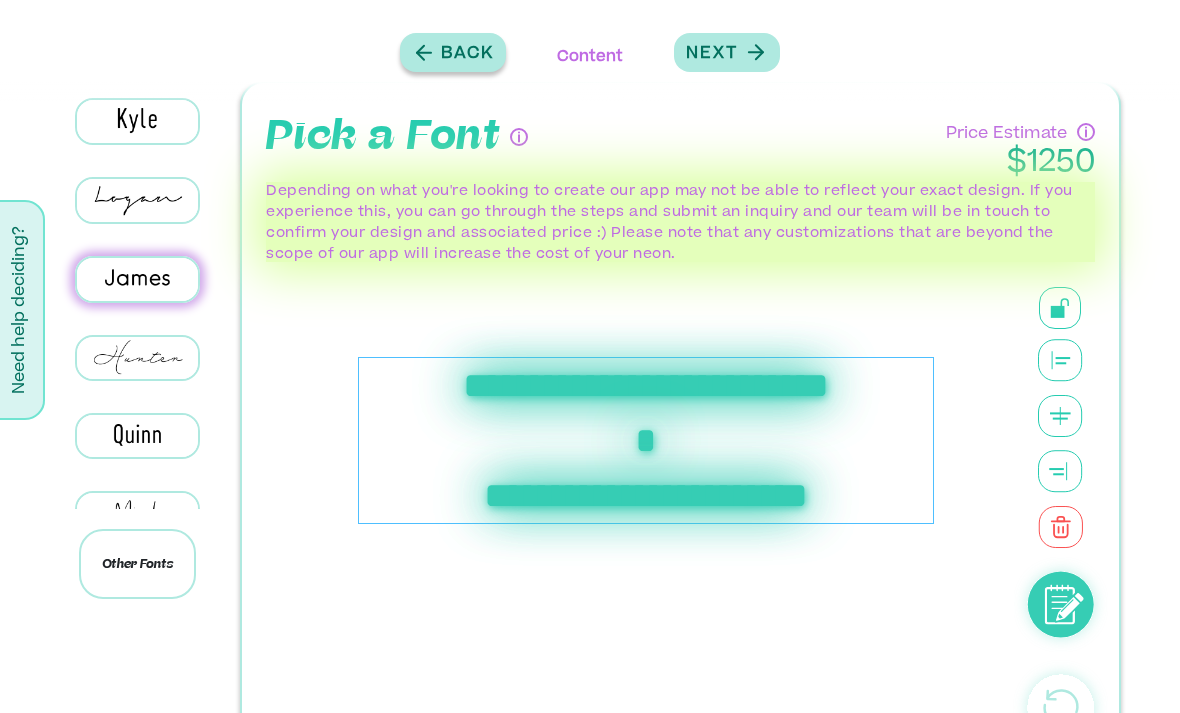 click on "Back" at bounding box center (467, 54) 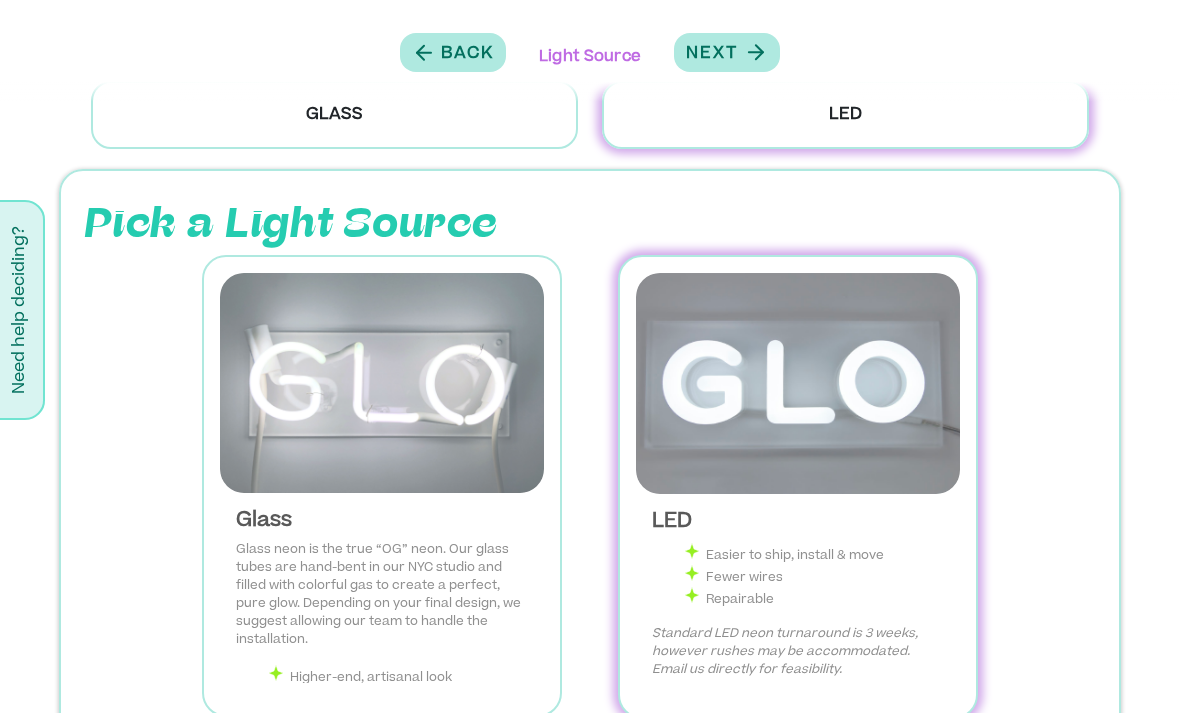 scroll, scrollTop: 165, scrollLeft: 0, axis: vertical 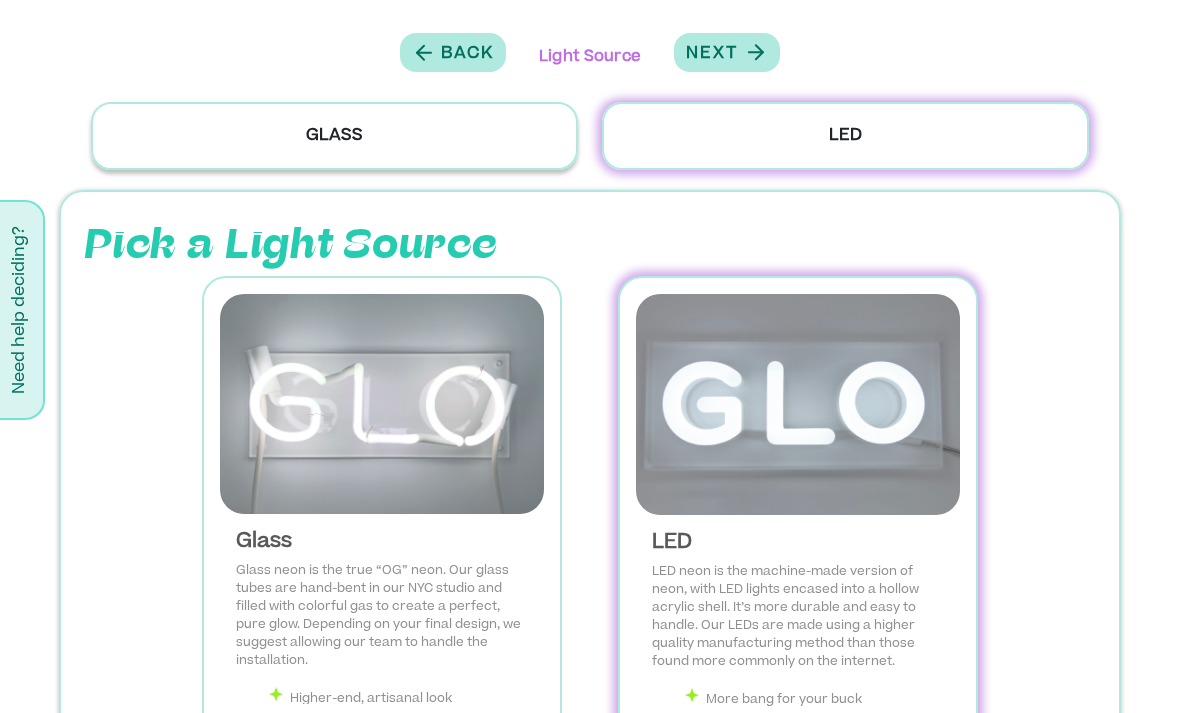 click on "Glass" at bounding box center [334, 136] 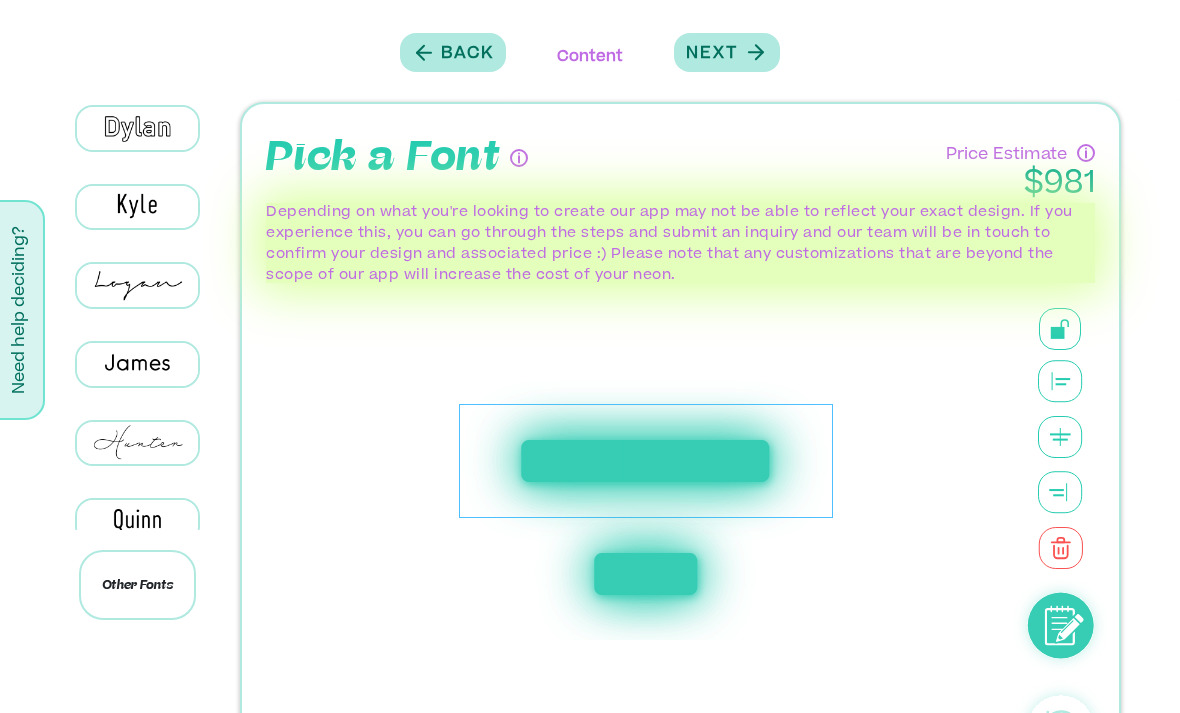 scroll, scrollTop: 439, scrollLeft: 0, axis: vertical 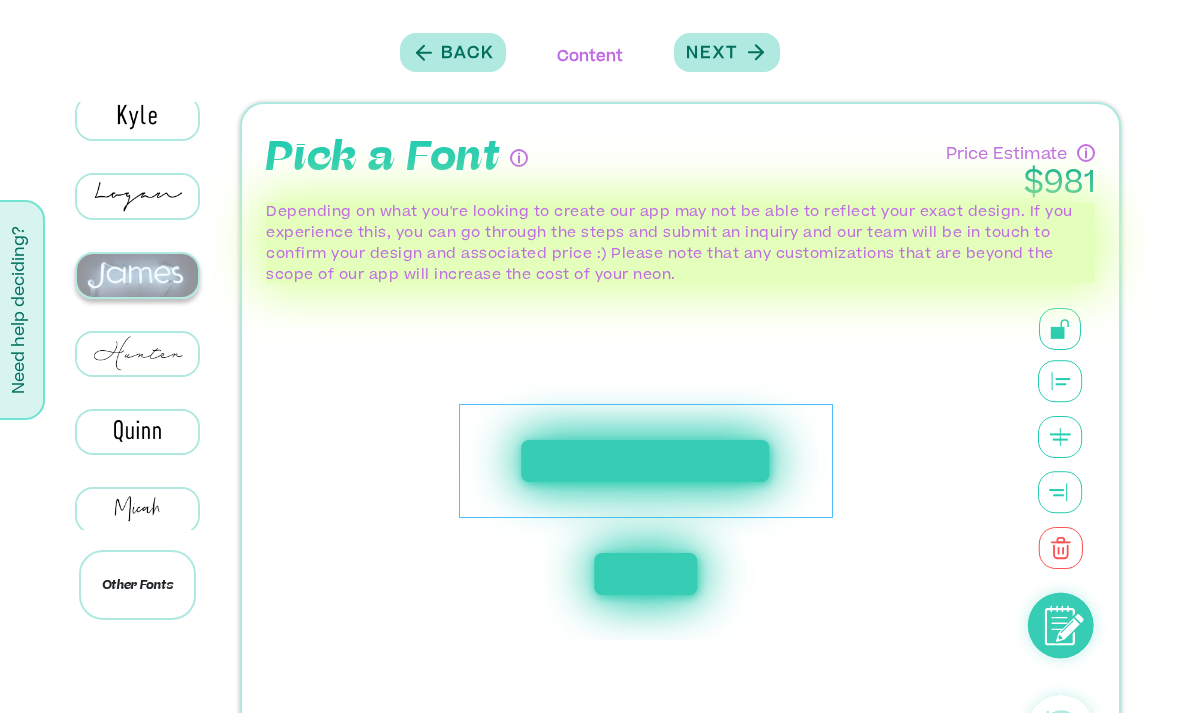 click at bounding box center [137, 275] 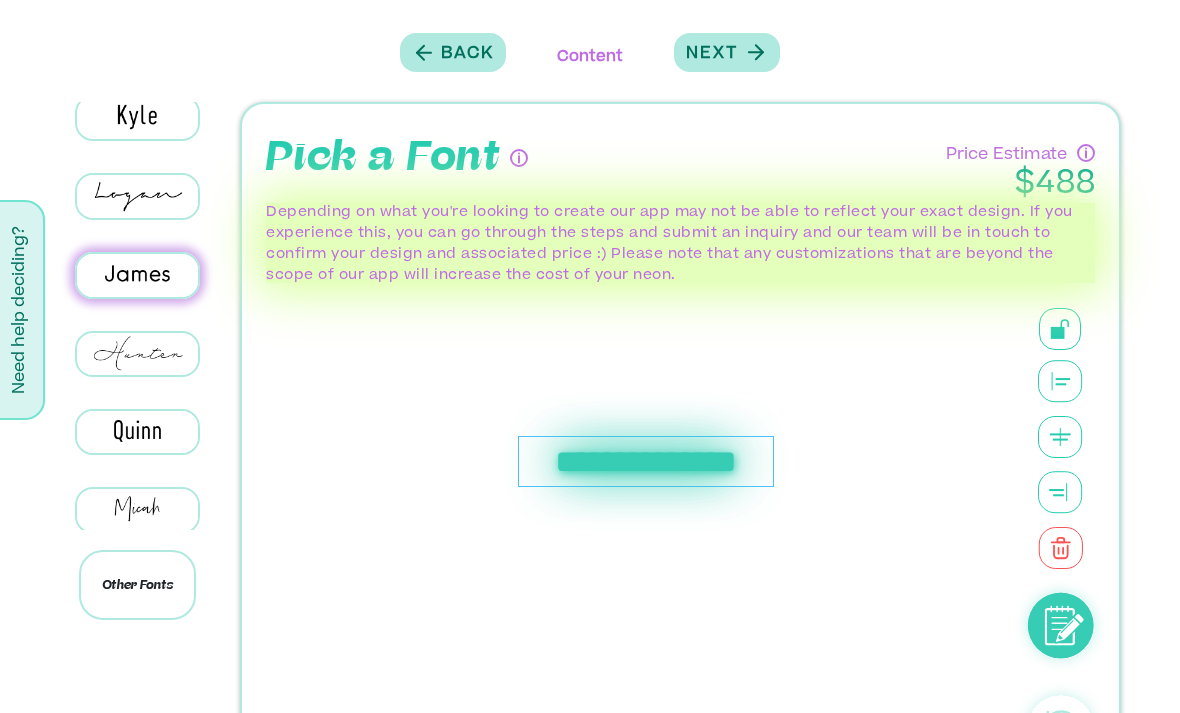 click on "**********" at bounding box center (645, 461) 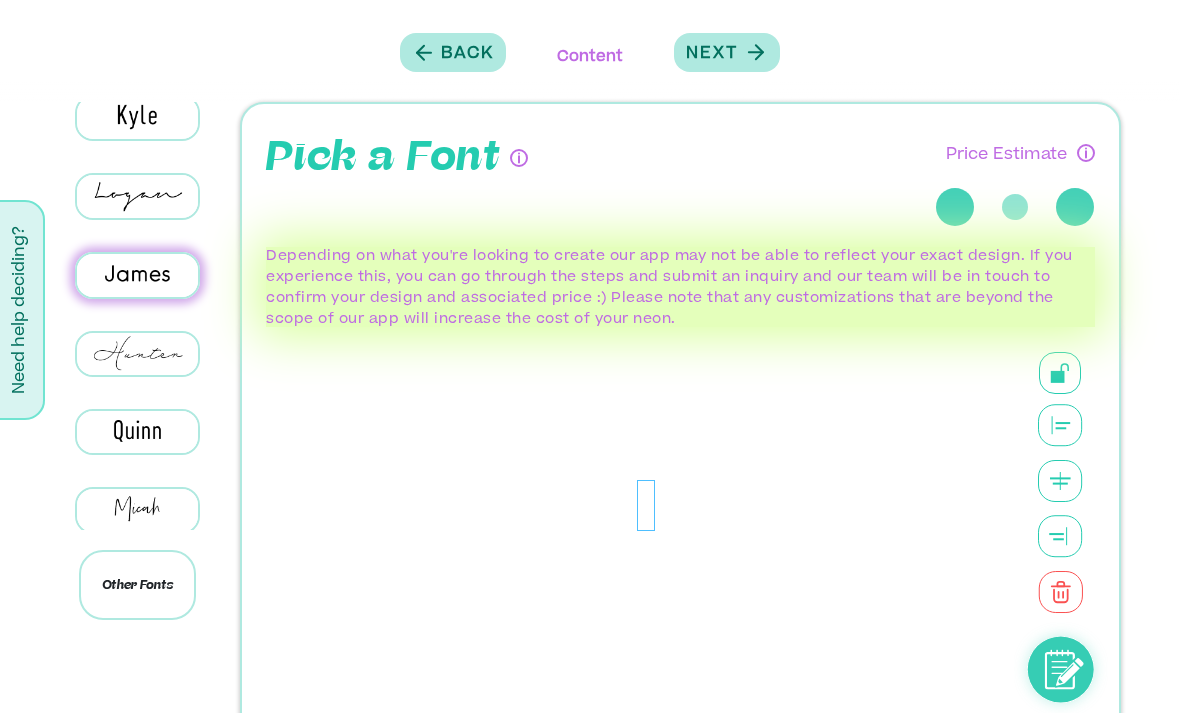 type 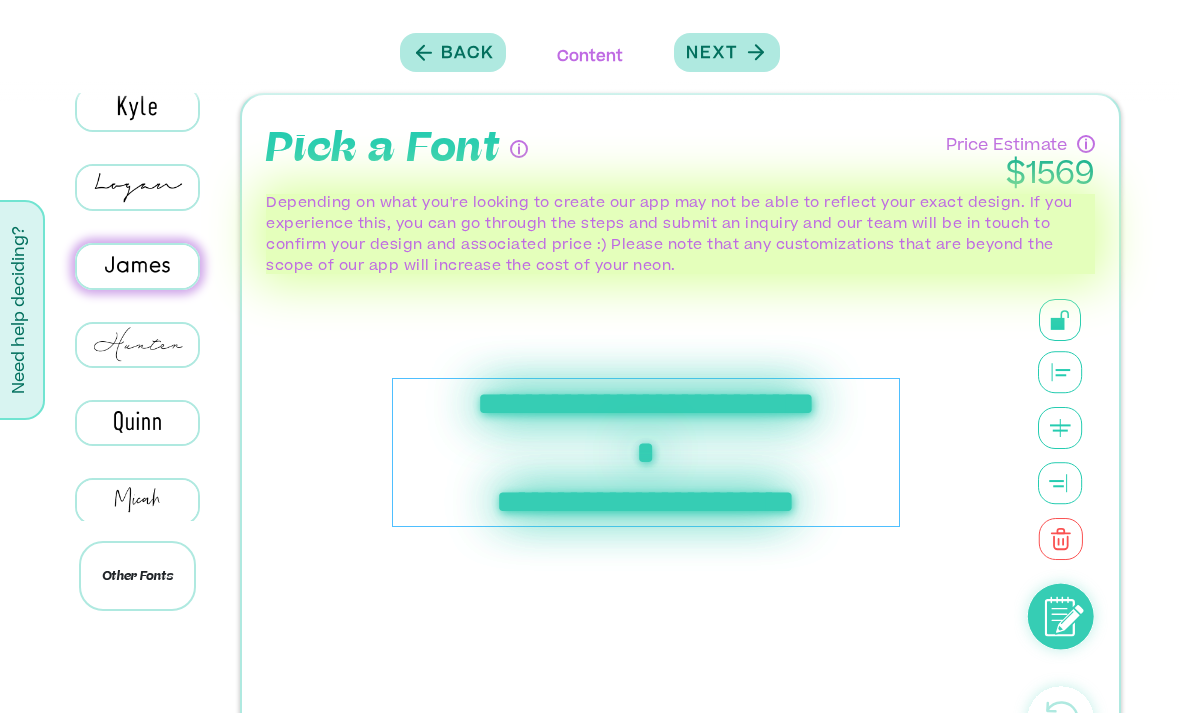 scroll, scrollTop: 3, scrollLeft: 0, axis: vertical 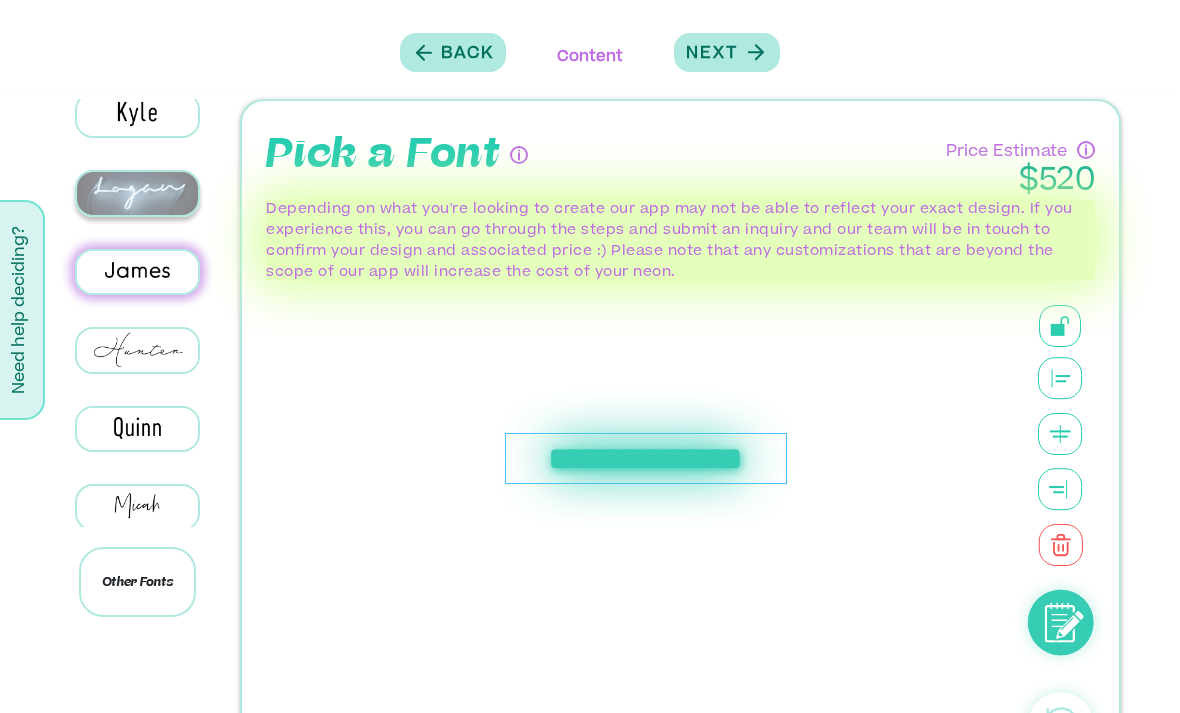 click at bounding box center [137, 193] 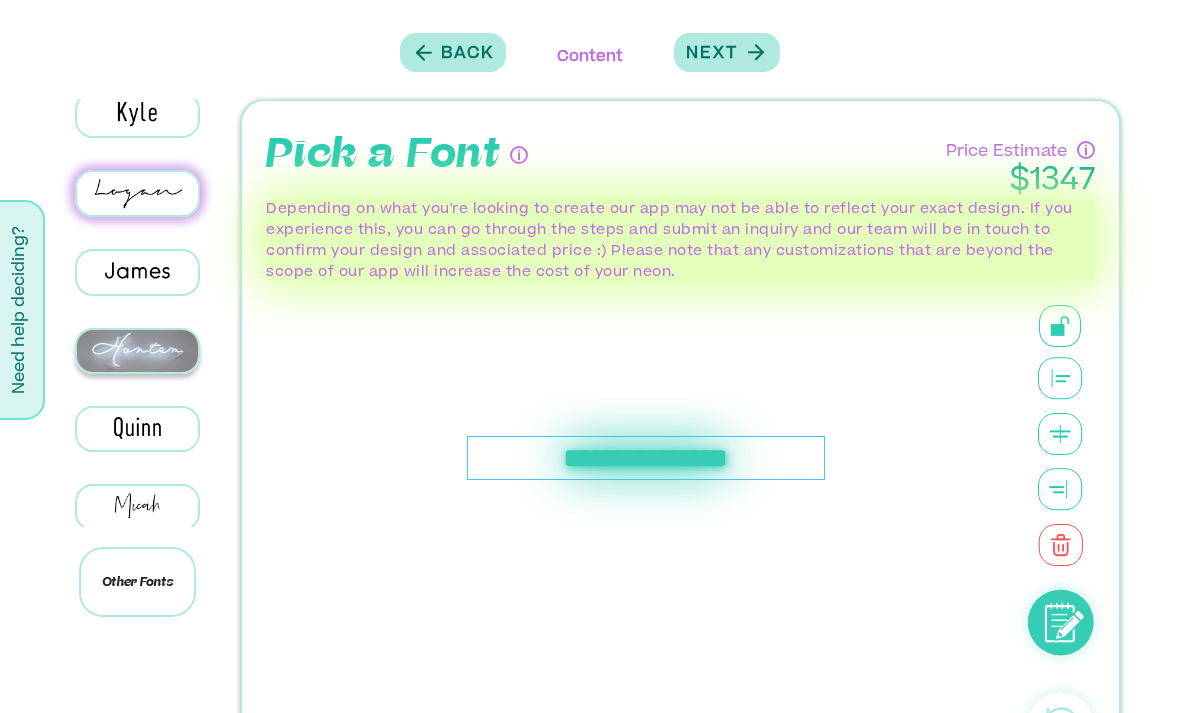 click at bounding box center [137, 351] 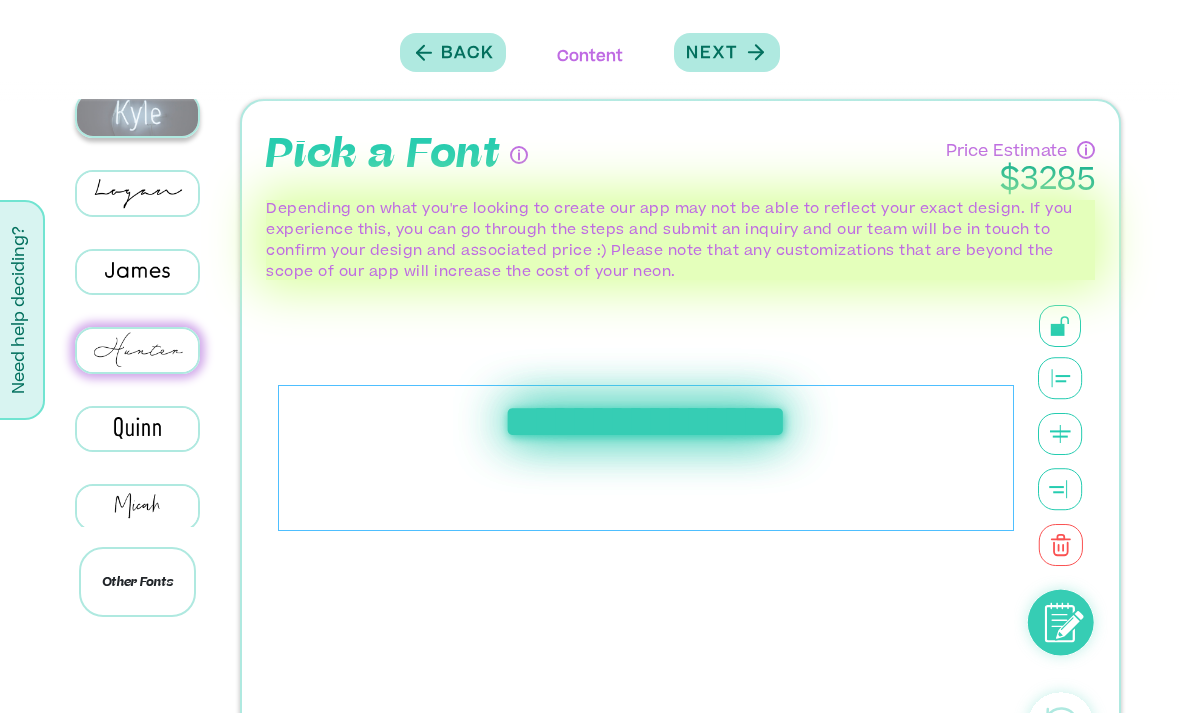 click at bounding box center (137, 115) 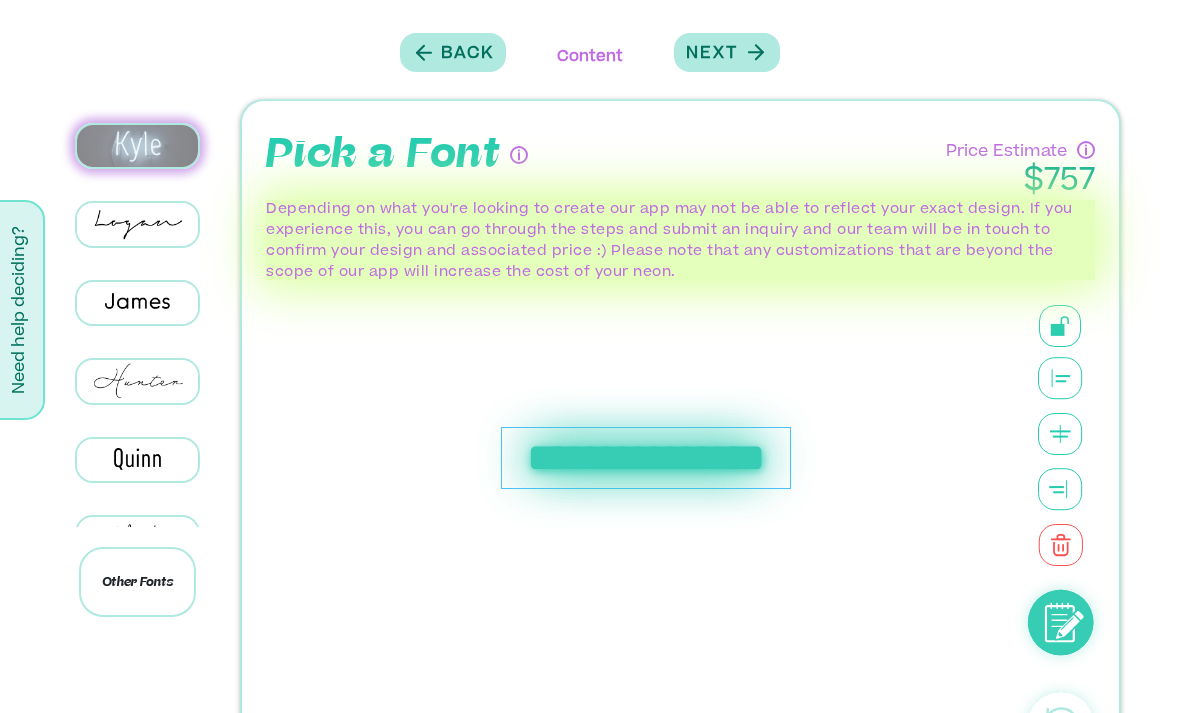 scroll, scrollTop: 401, scrollLeft: 0, axis: vertical 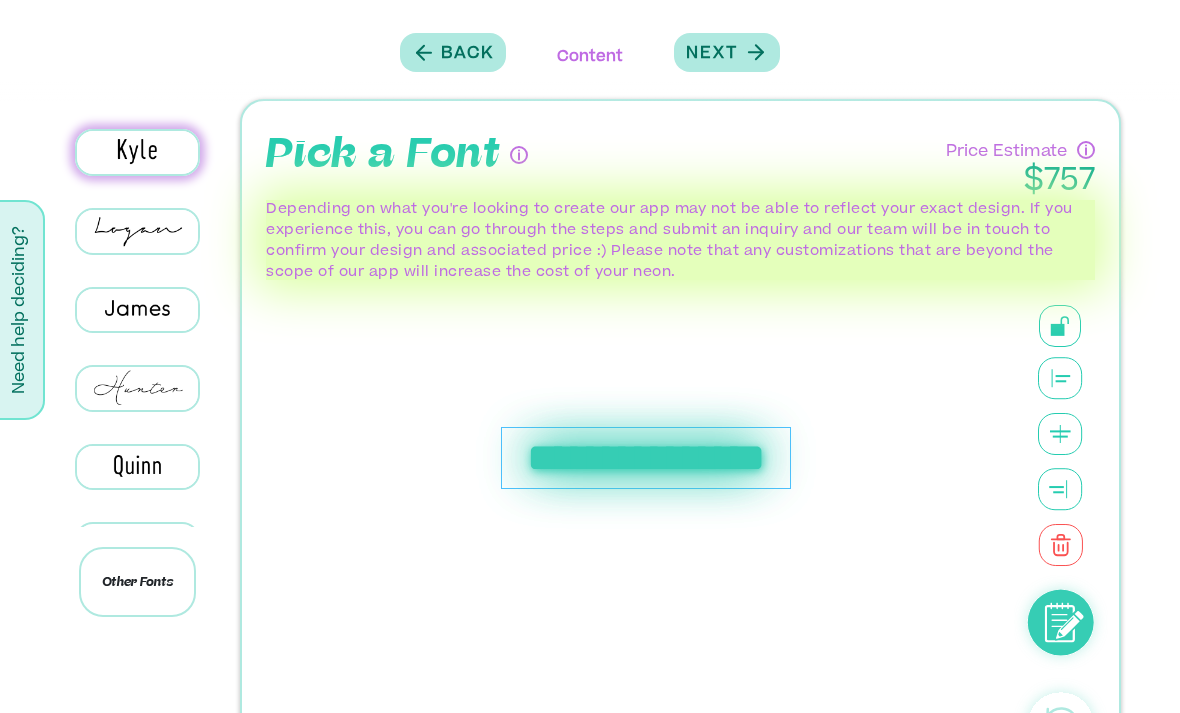 click at bounding box center (137, -4) 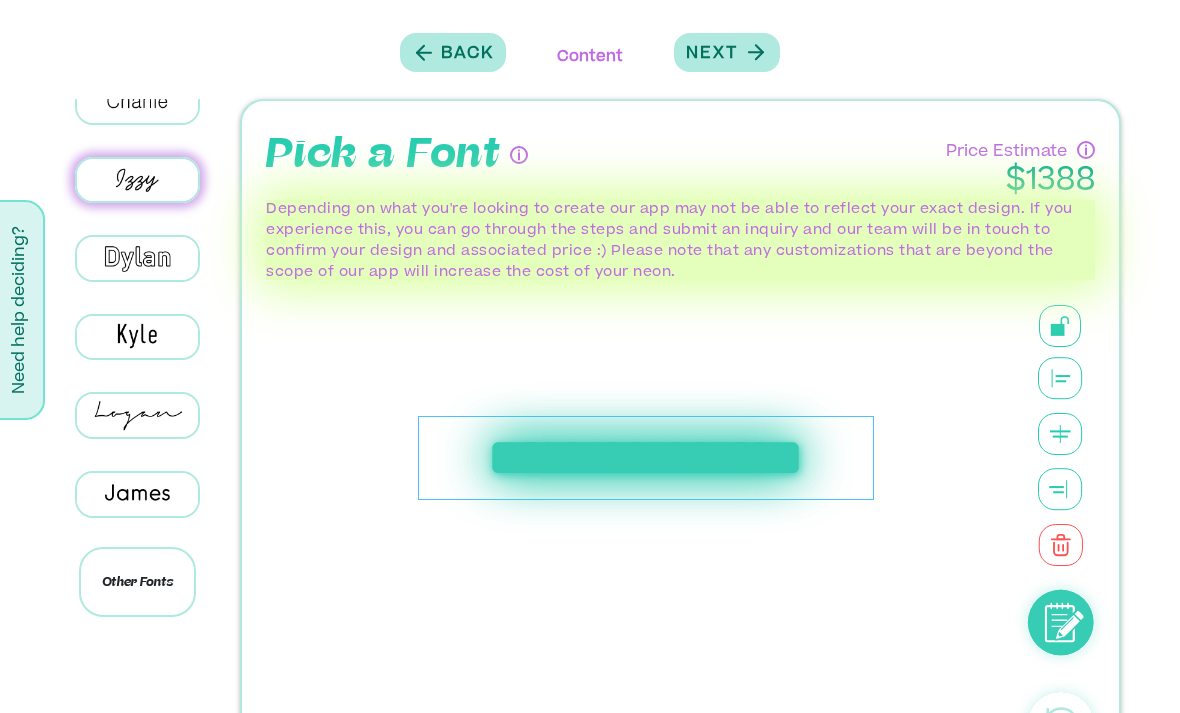scroll, scrollTop: 216, scrollLeft: 0, axis: vertical 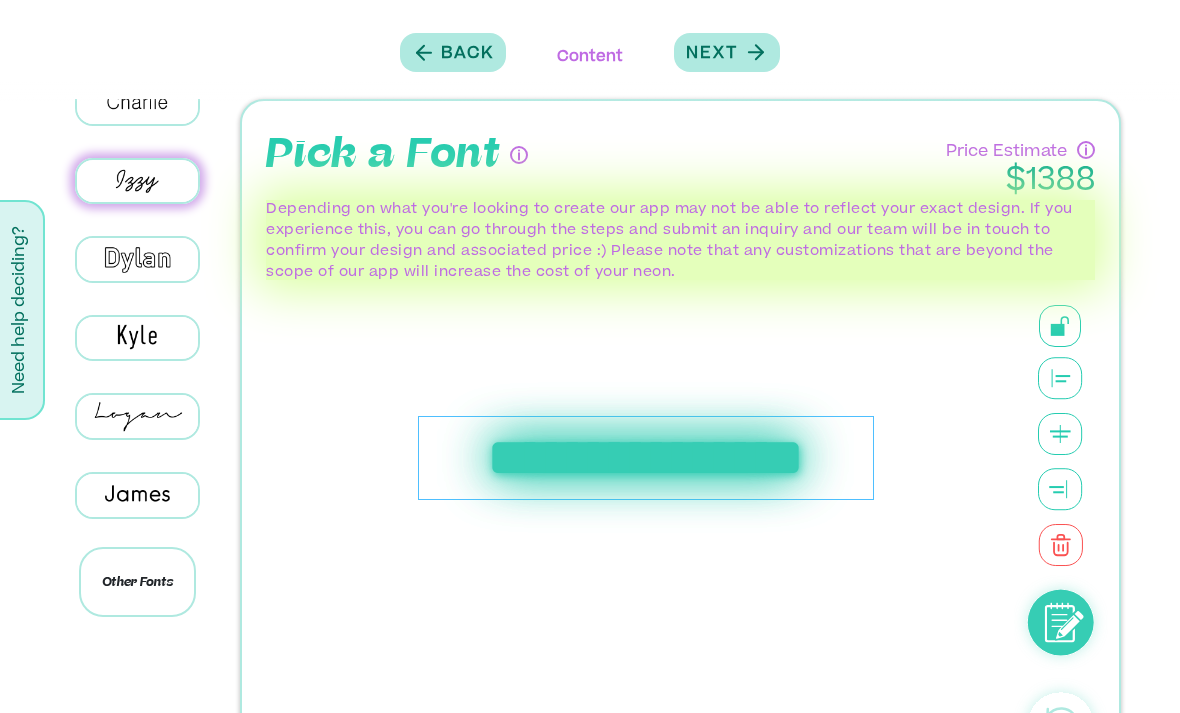 click at bounding box center [137, 9] 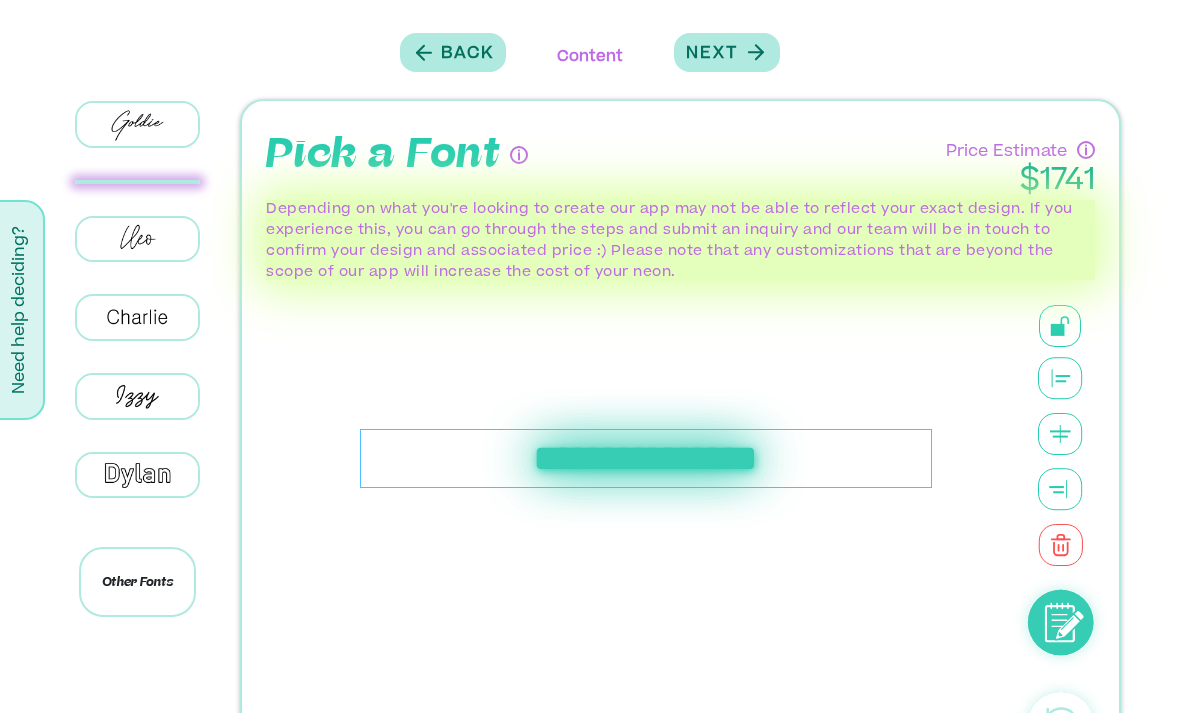 scroll, scrollTop: 63, scrollLeft: 0, axis: vertical 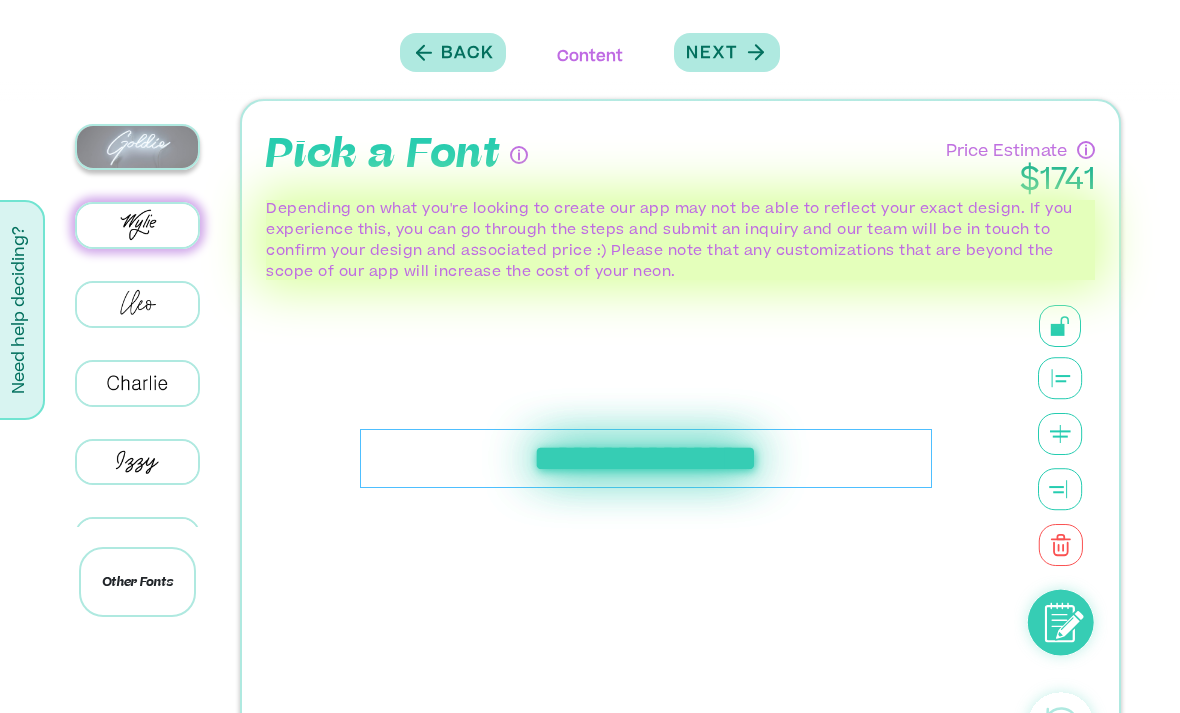 click at bounding box center [137, 147] 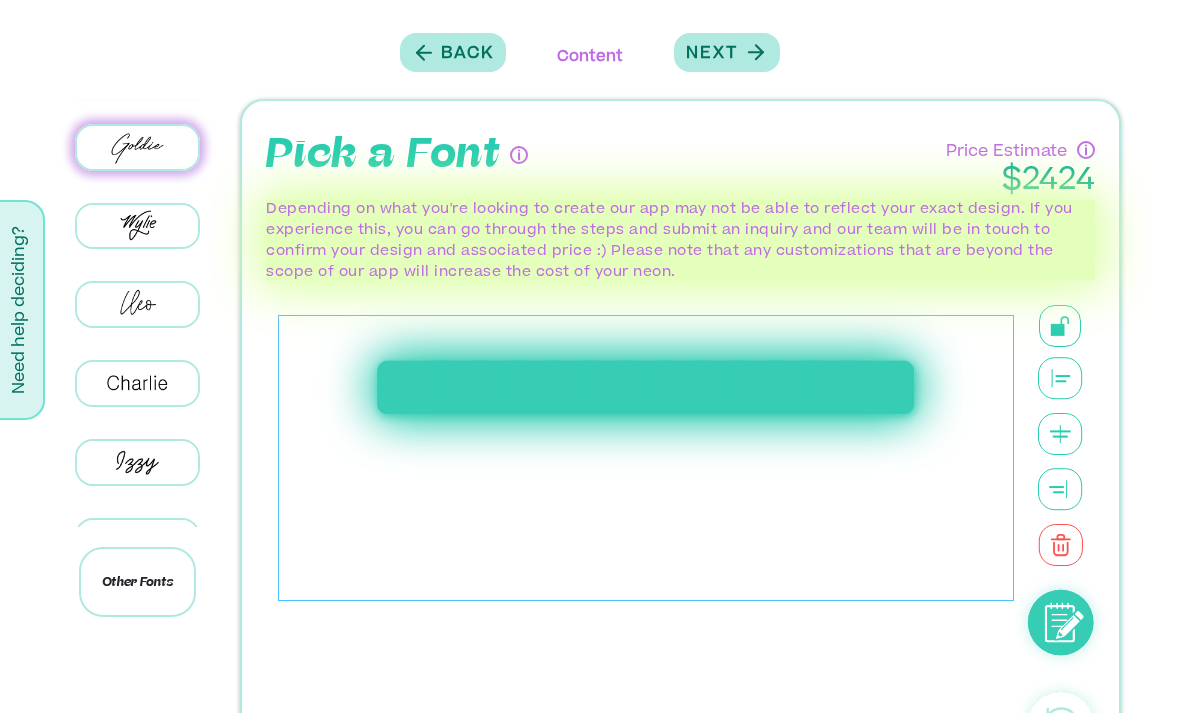 click at bounding box center (137, 90) 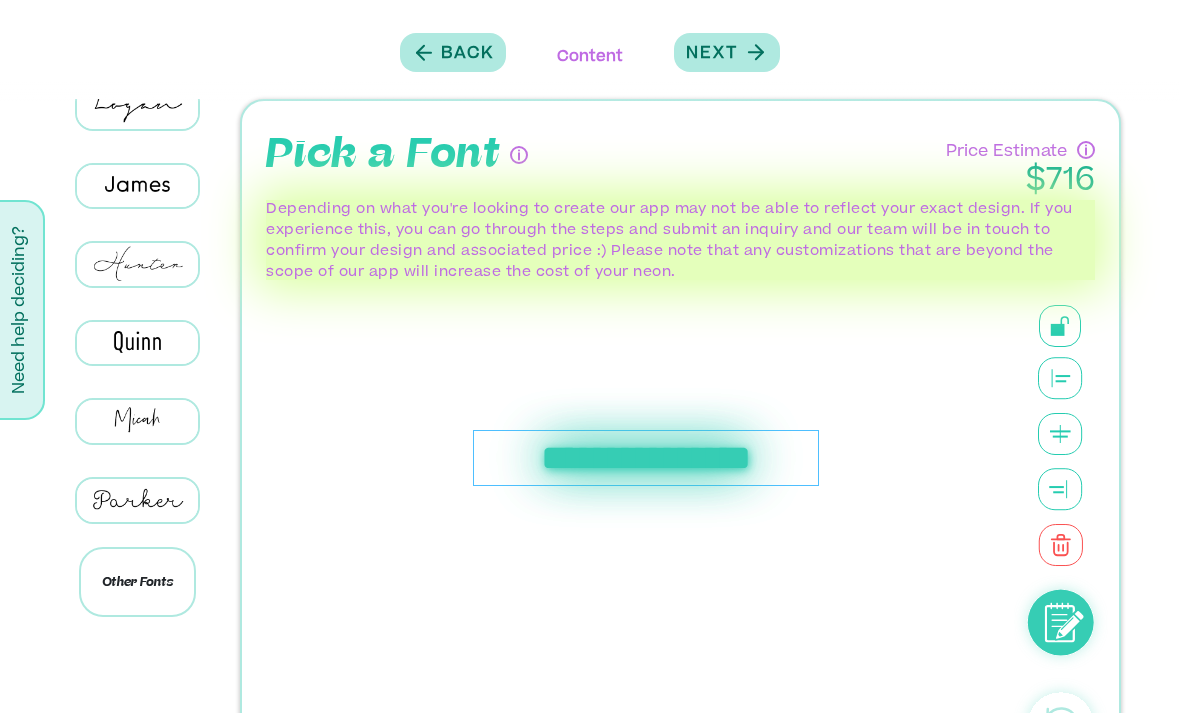 scroll, scrollTop: 672, scrollLeft: 0, axis: vertical 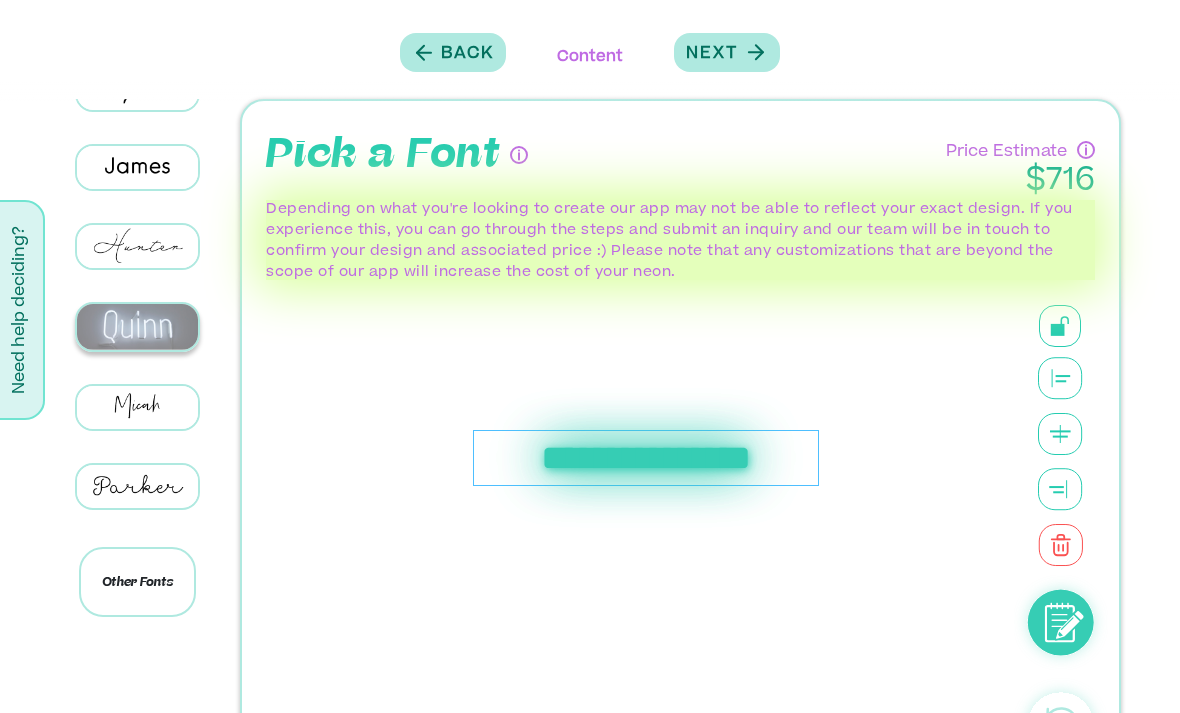 click at bounding box center [137, 327] 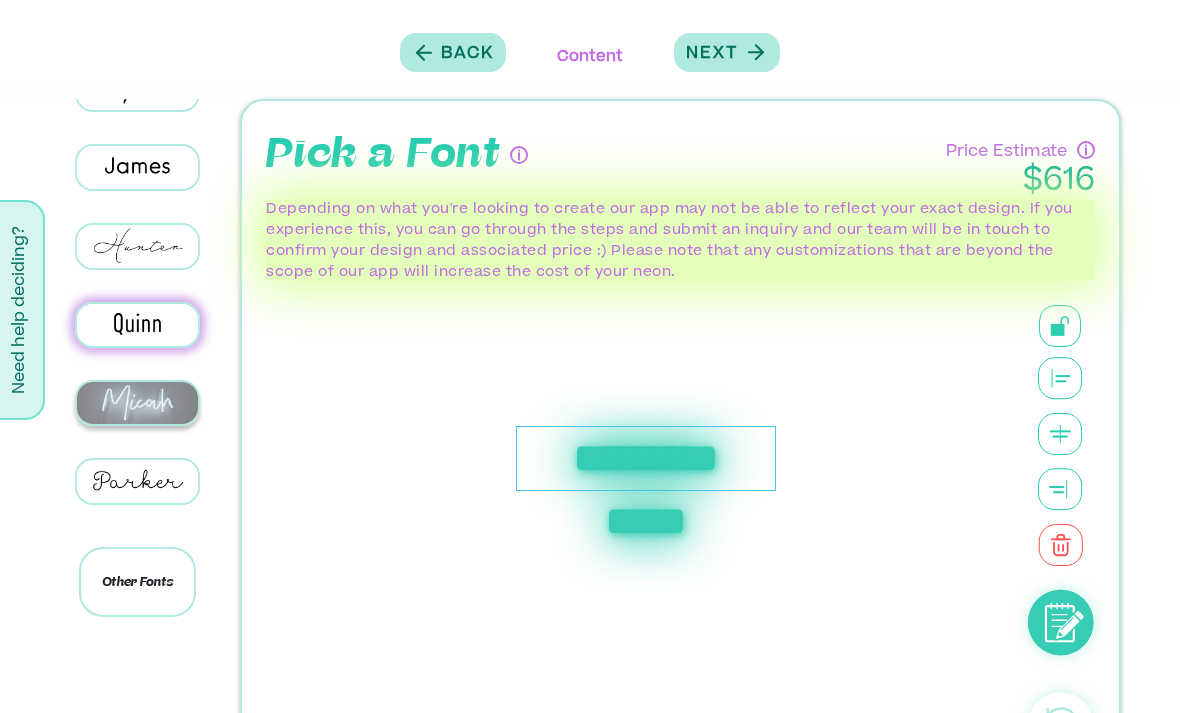 click at bounding box center [137, 403] 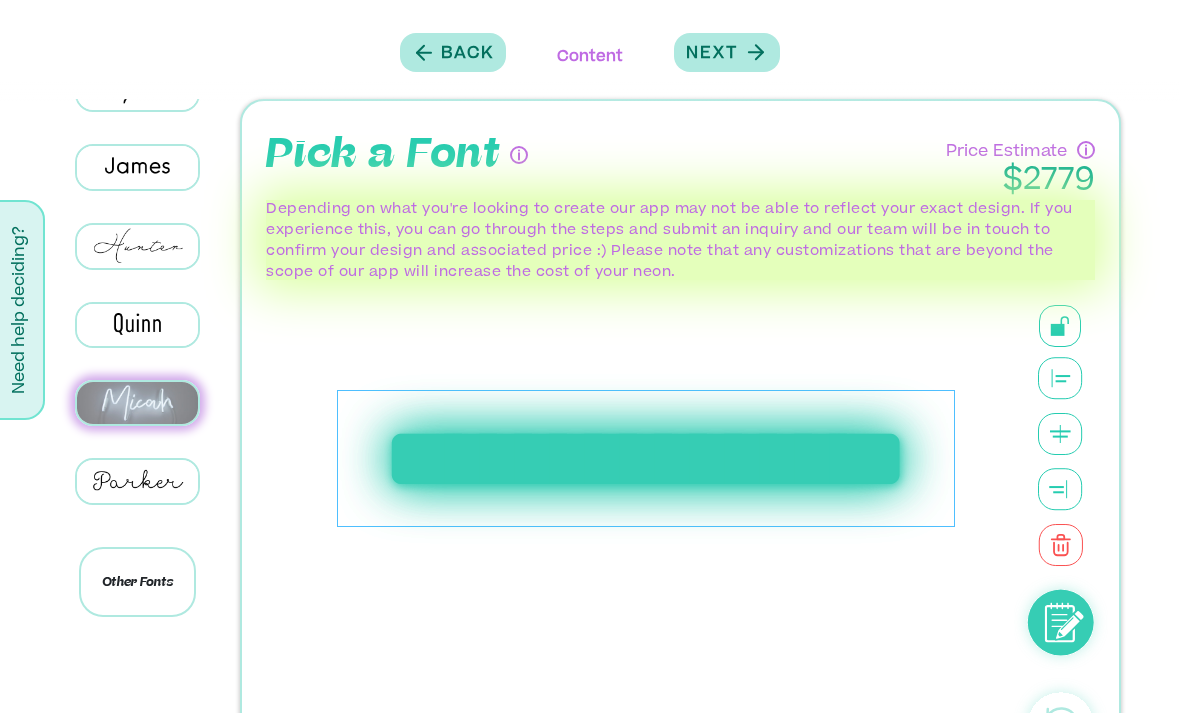 scroll, scrollTop: 728, scrollLeft: 0, axis: vertical 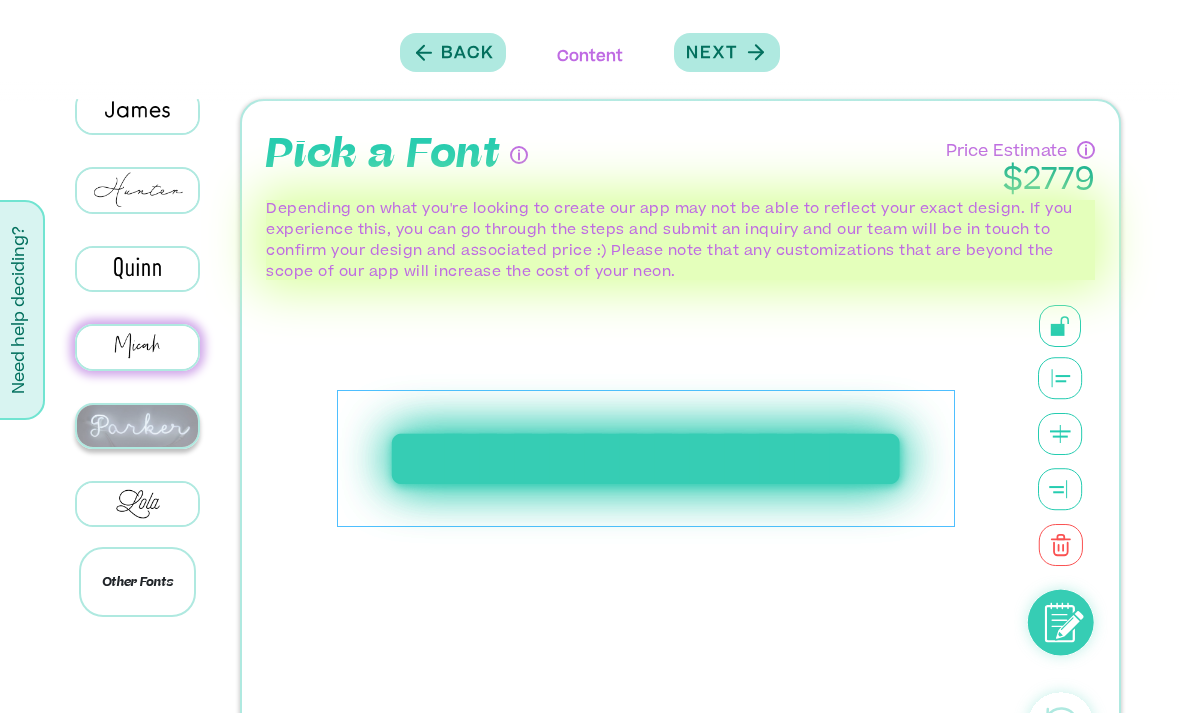 click at bounding box center (137, 426) 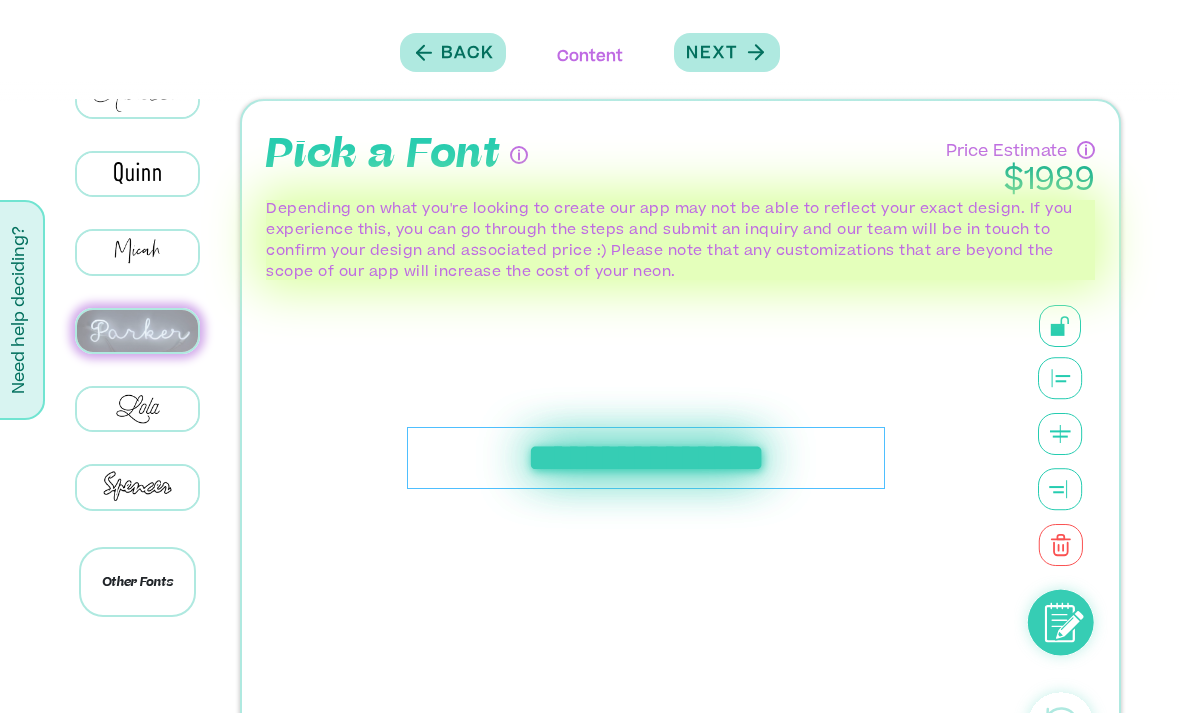 scroll, scrollTop: 835, scrollLeft: 0, axis: vertical 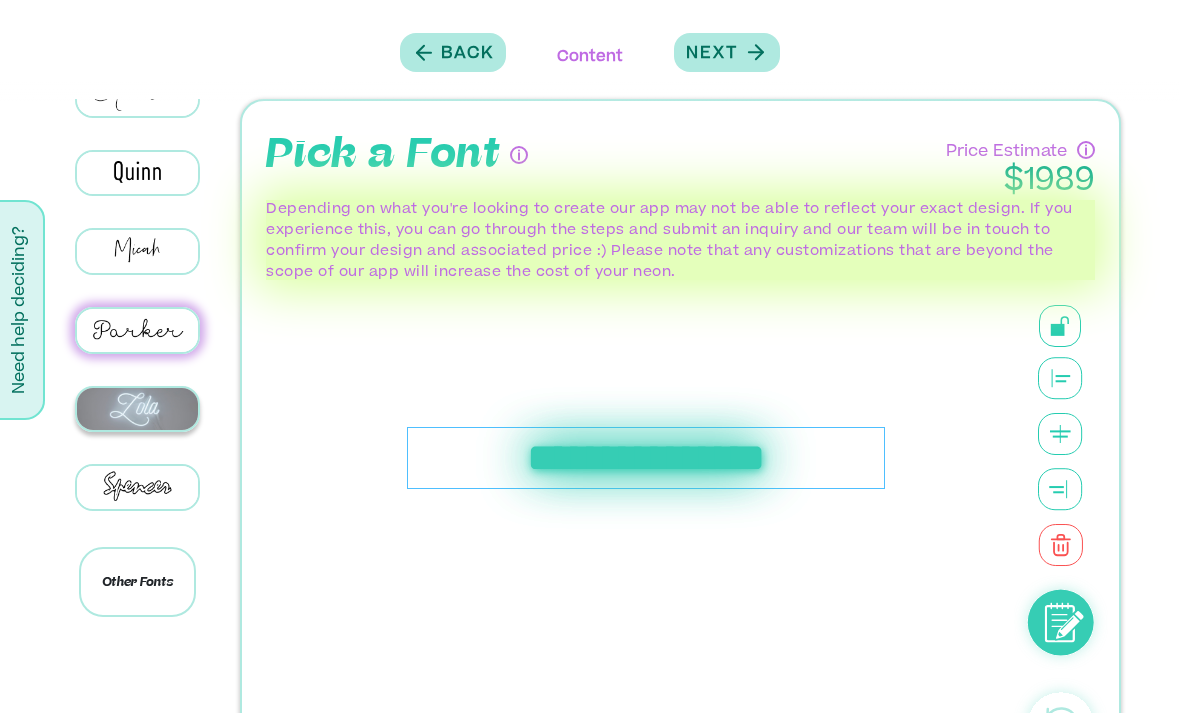 click at bounding box center [137, 409] 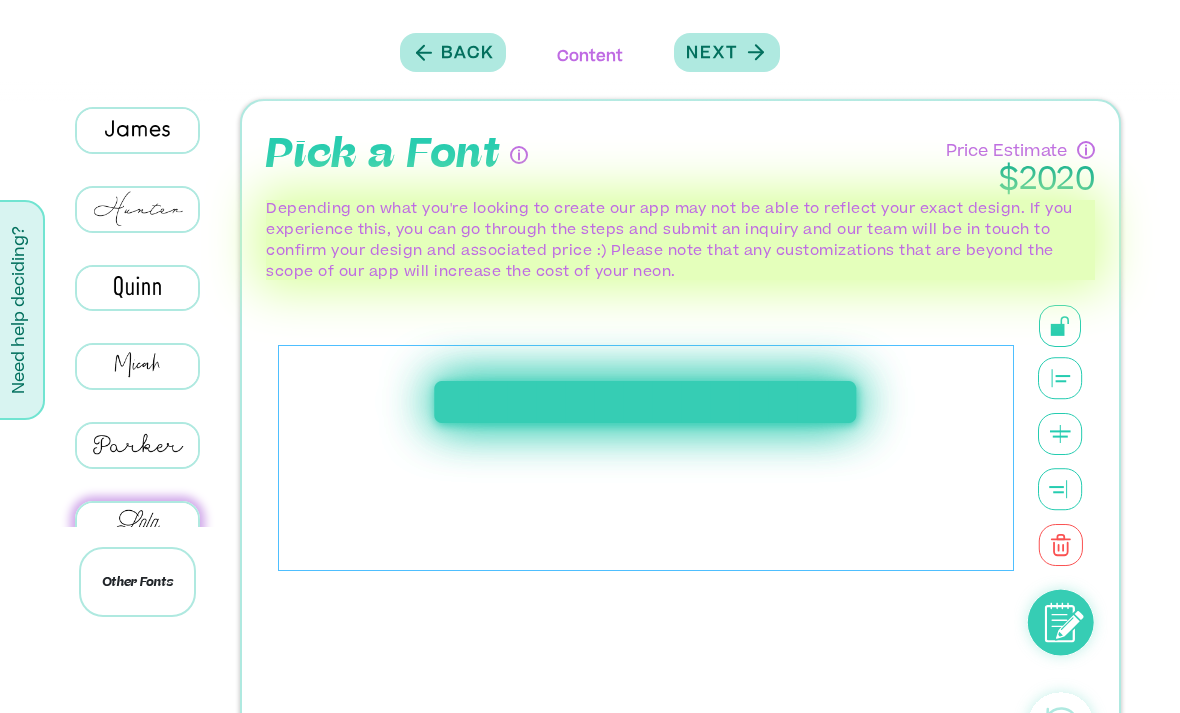 scroll, scrollTop: 687, scrollLeft: 0, axis: vertical 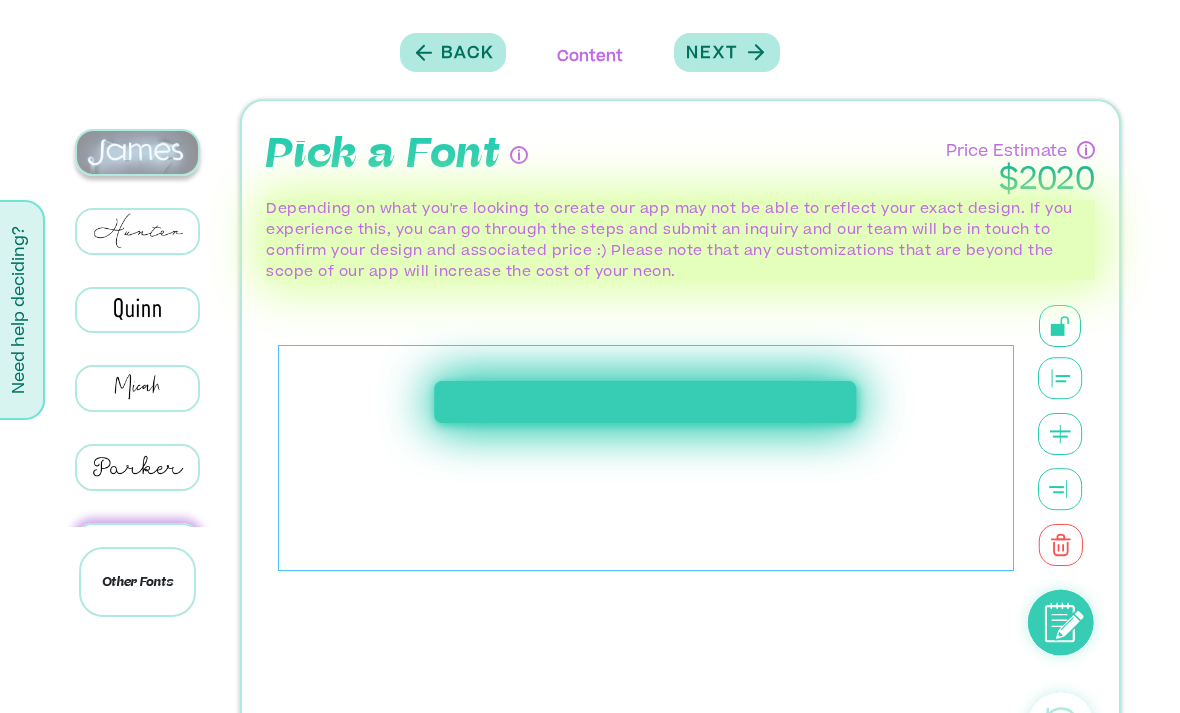 click at bounding box center [137, 152] 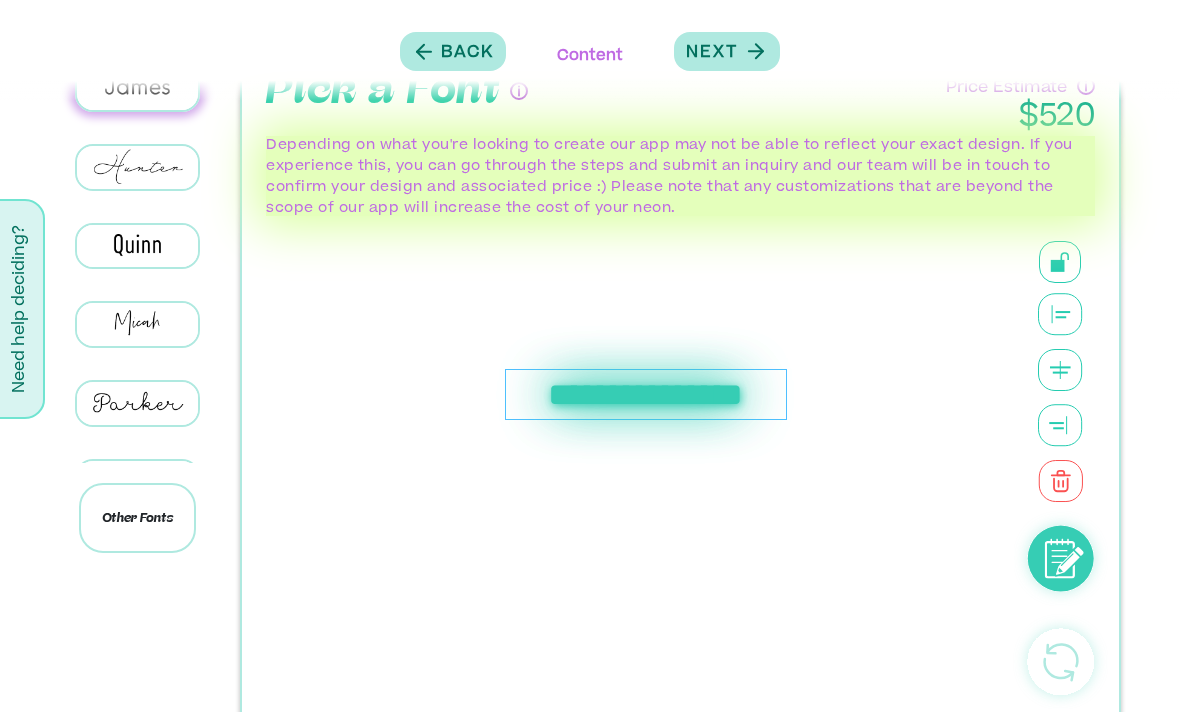 scroll, scrollTop: 67, scrollLeft: 0, axis: vertical 